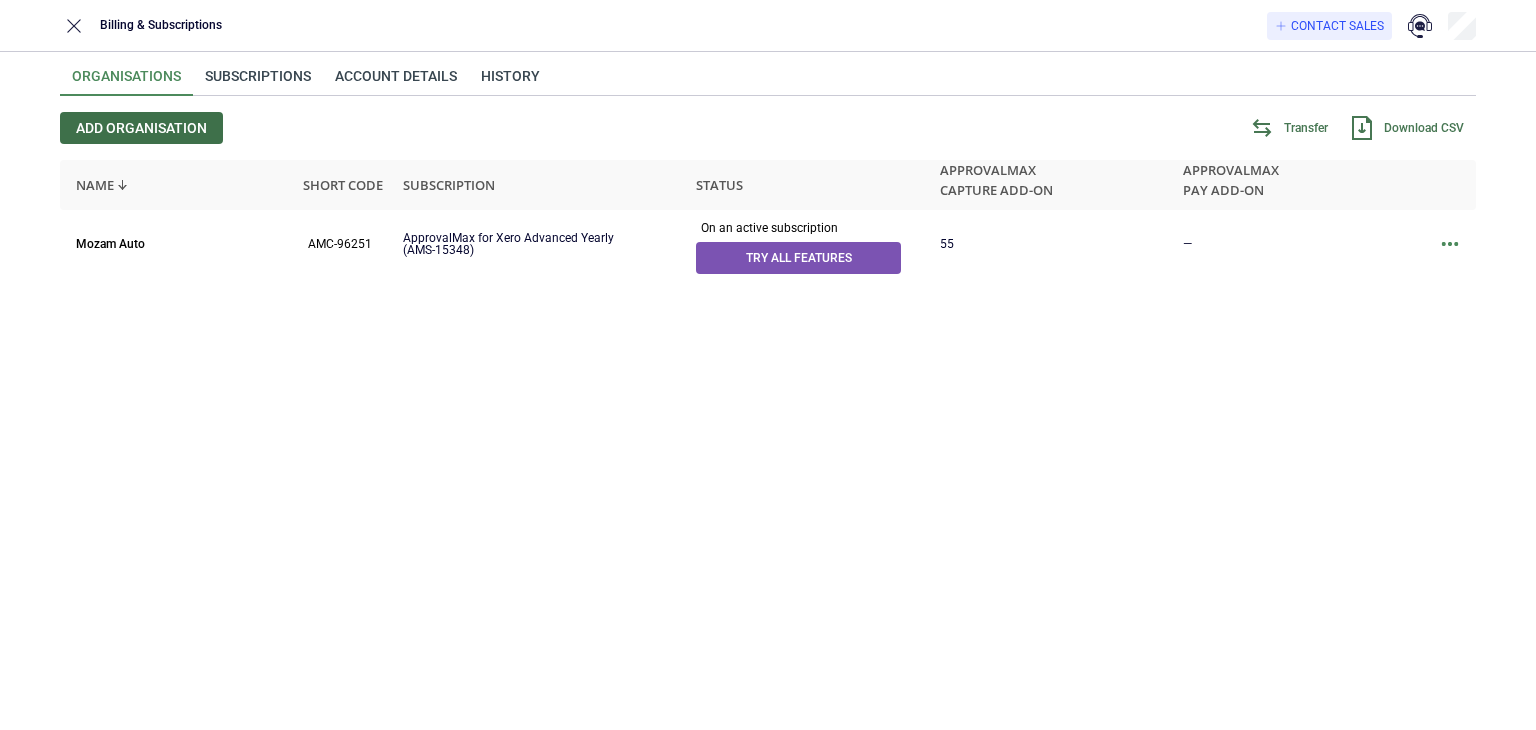 scroll, scrollTop: 0, scrollLeft: 0, axis: both 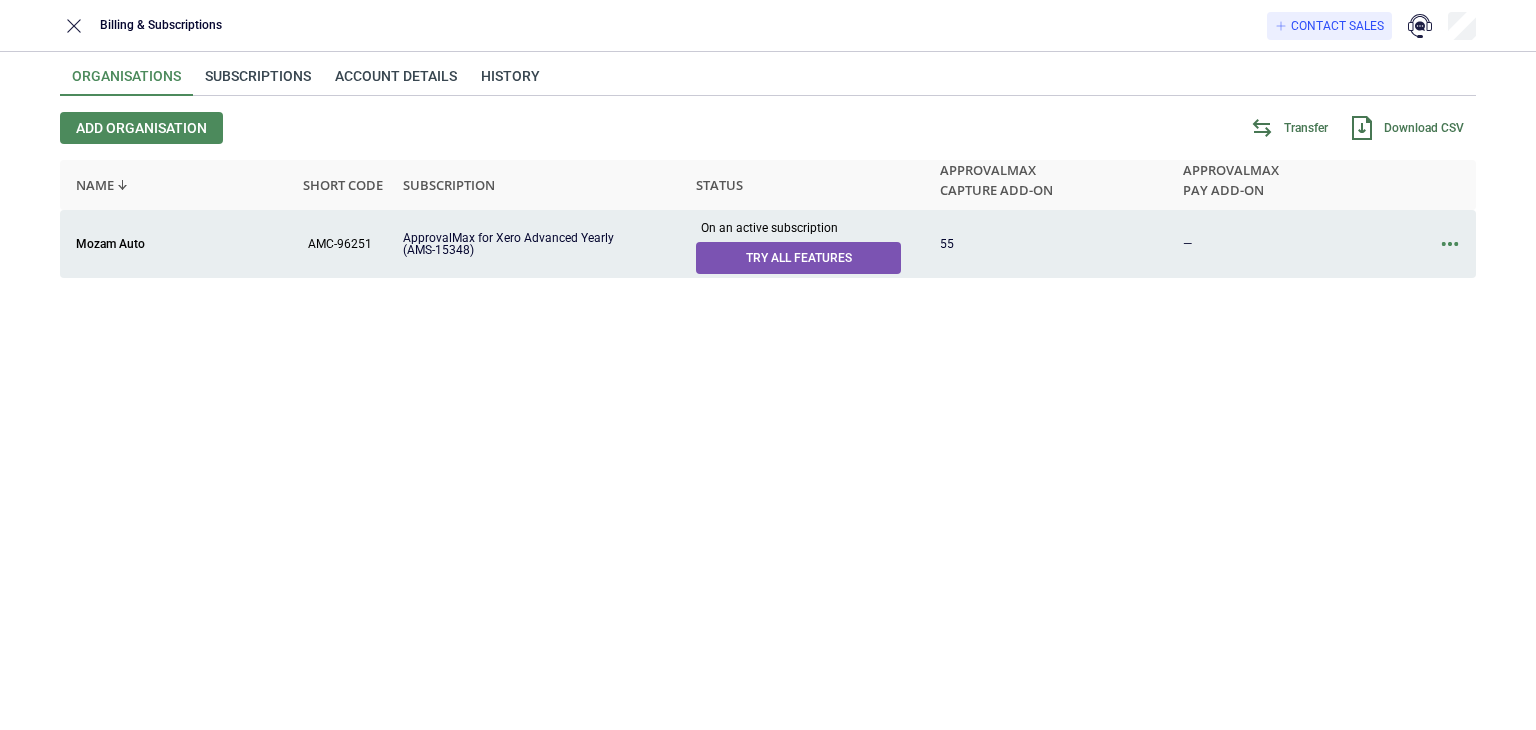 click at bounding box center (1450, 244) 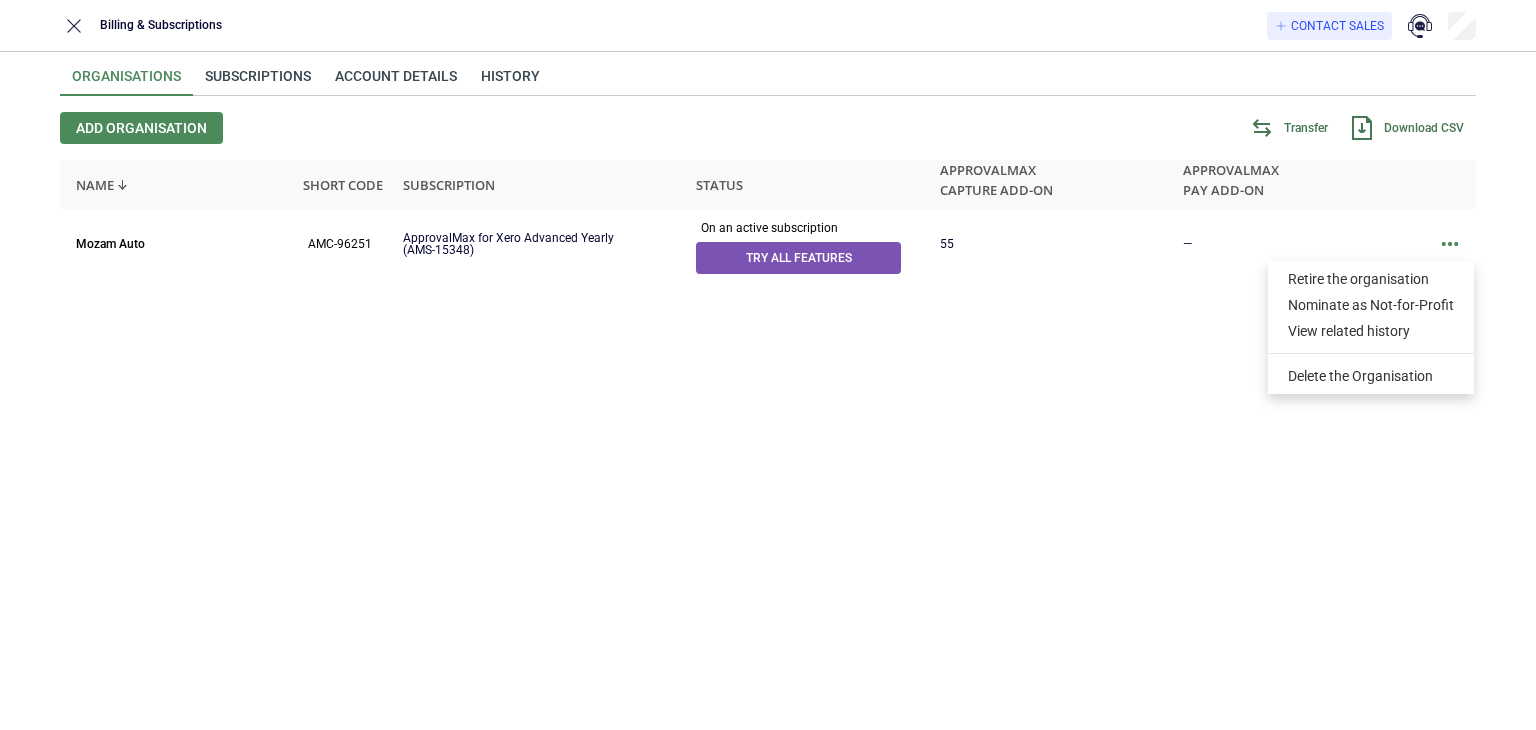 click on "Mozam Auto AMC-96251 ApprovalMax for Xero Advanced Yearly (AMS-15348) On an active subscription Try all features 55 —" at bounding box center (768, 450) 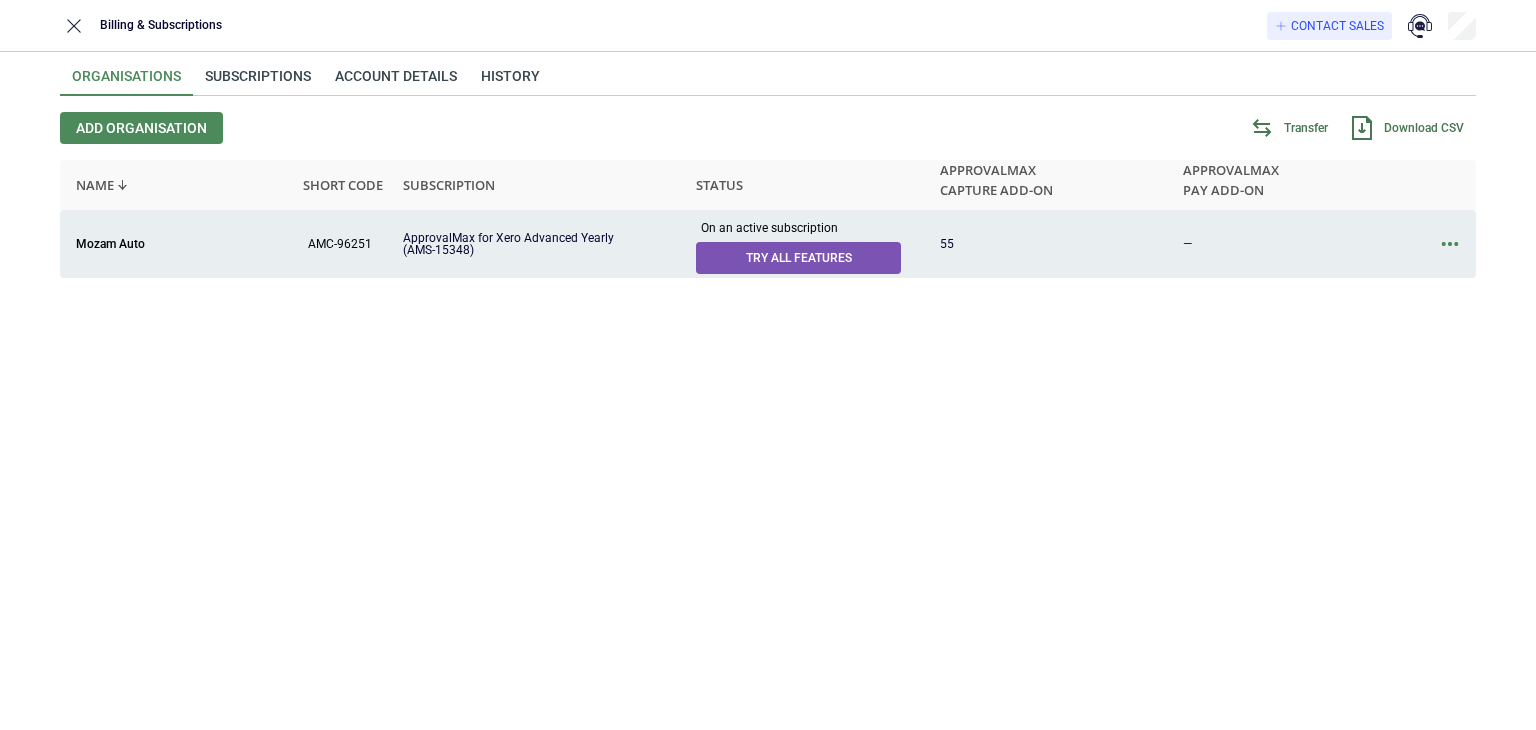 click on "Mozam Auto" at bounding box center (181, 244) 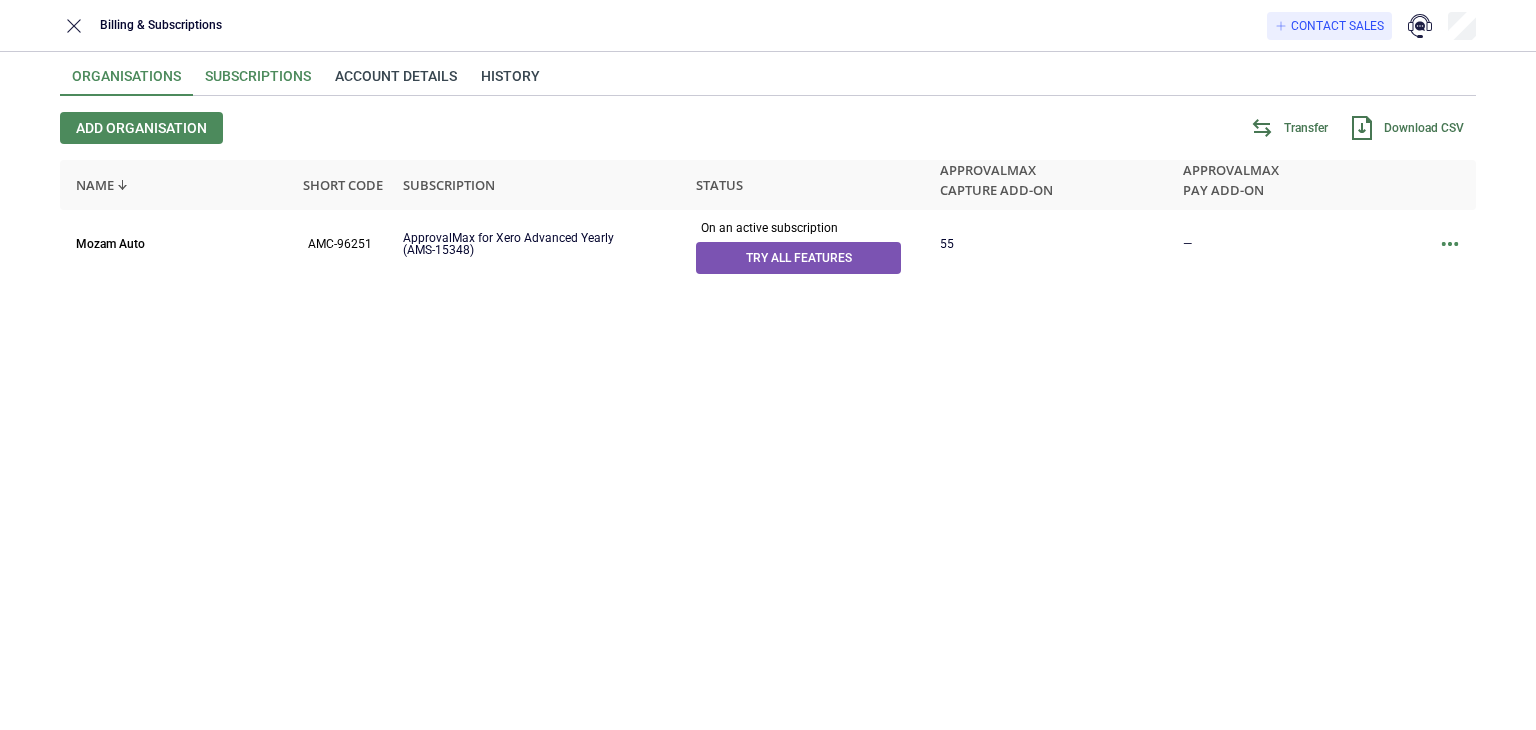 click on "Subscriptions" at bounding box center (258, 82) 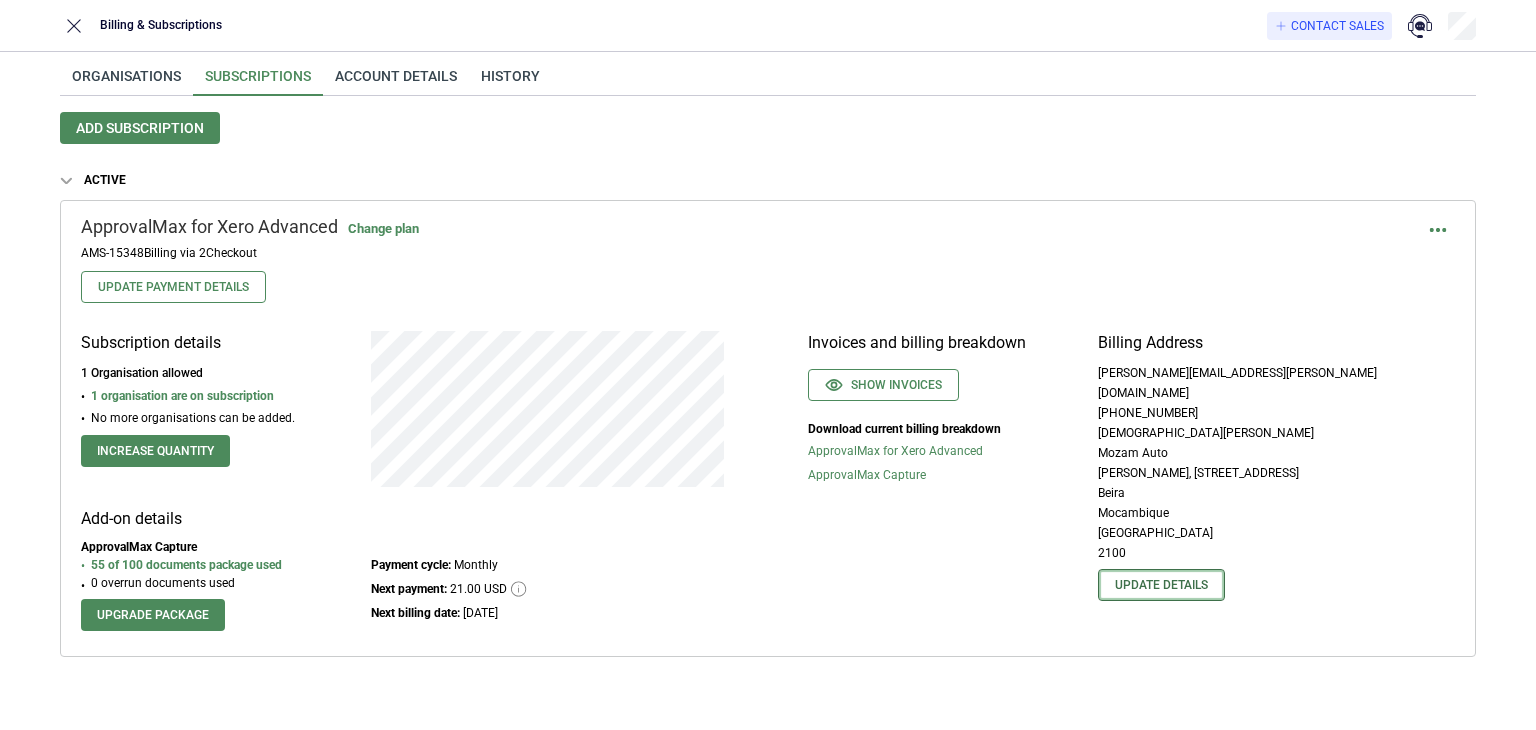 click on "Update details" at bounding box center [1161, 585] 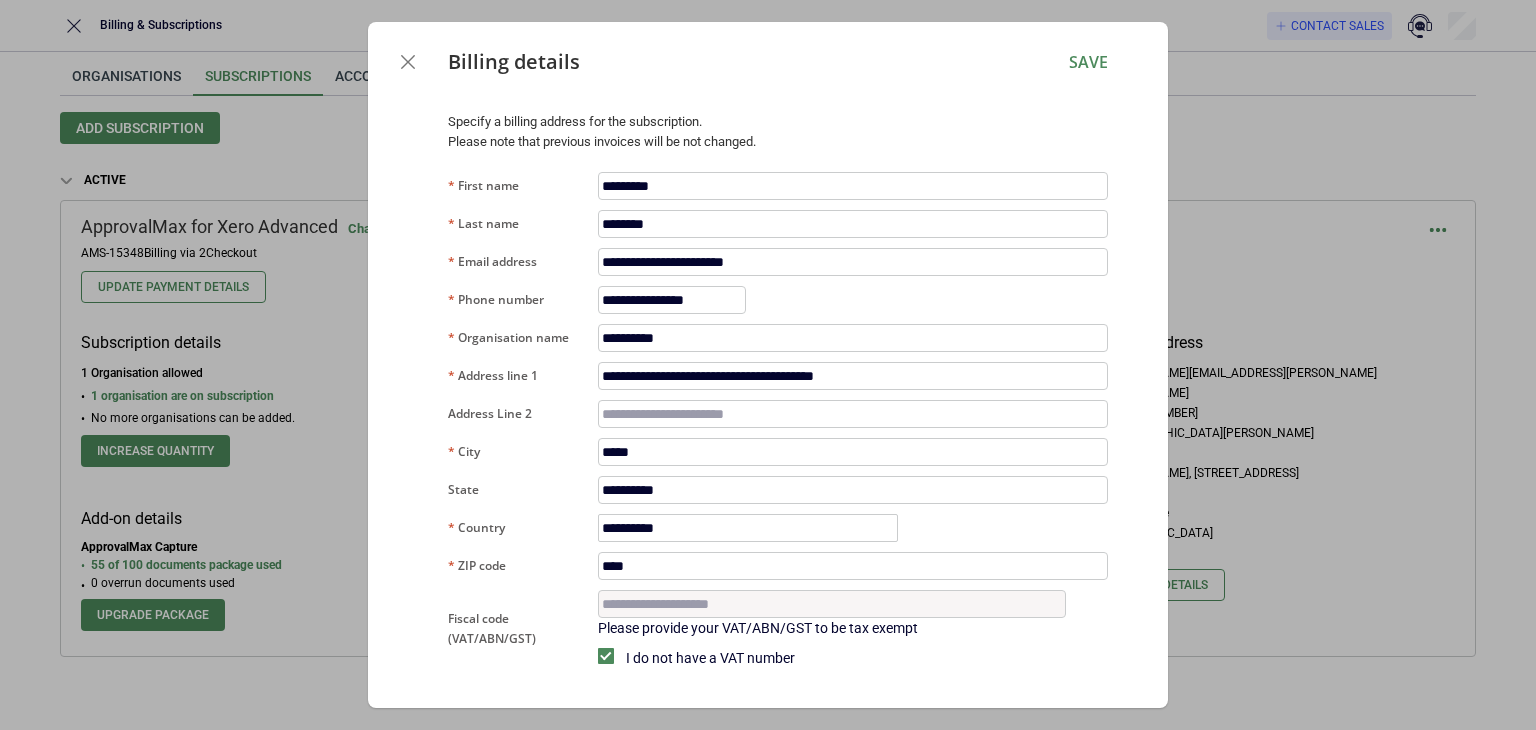 click on "**********" at bounding box center (768, 365) 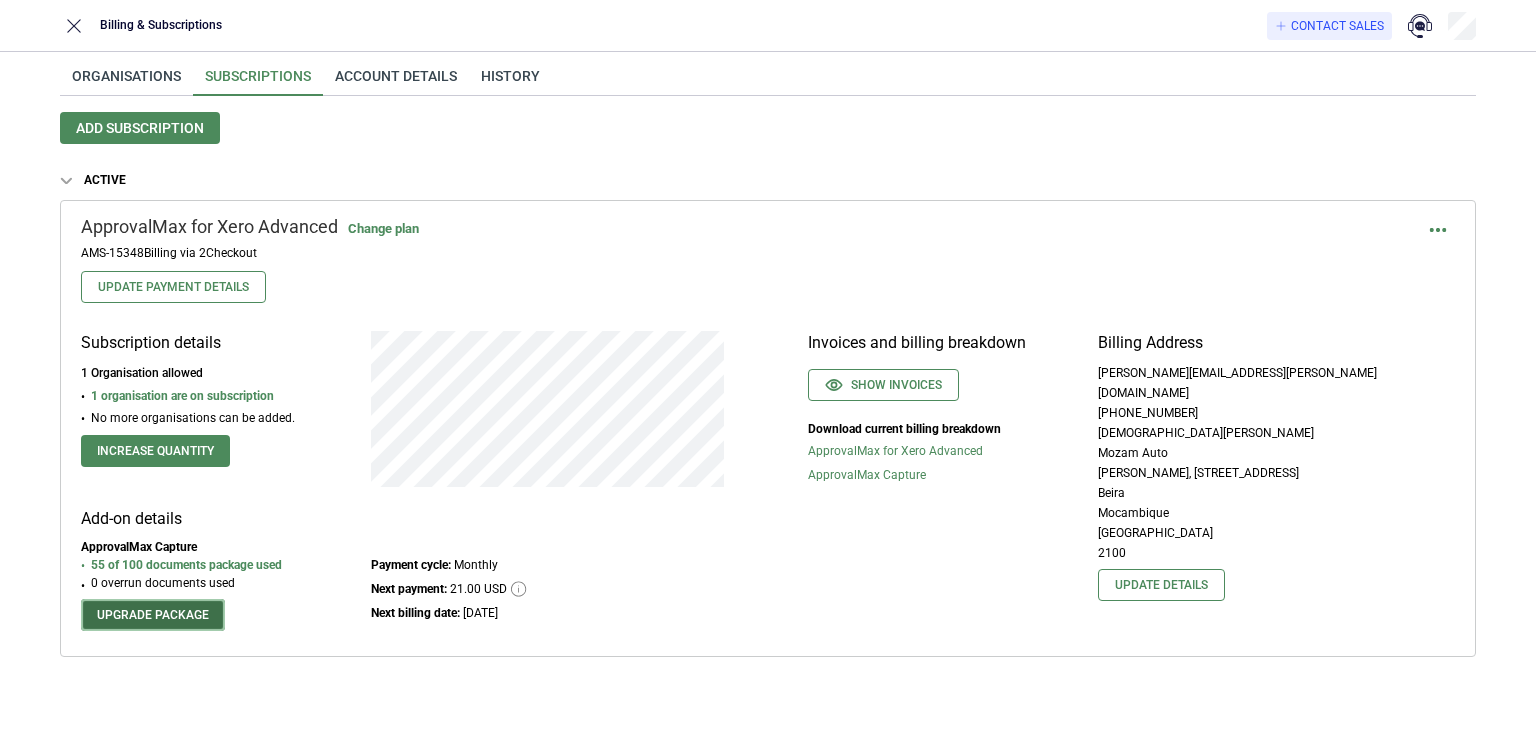 click on "Upgrade package" at bounding box center (153, 615) 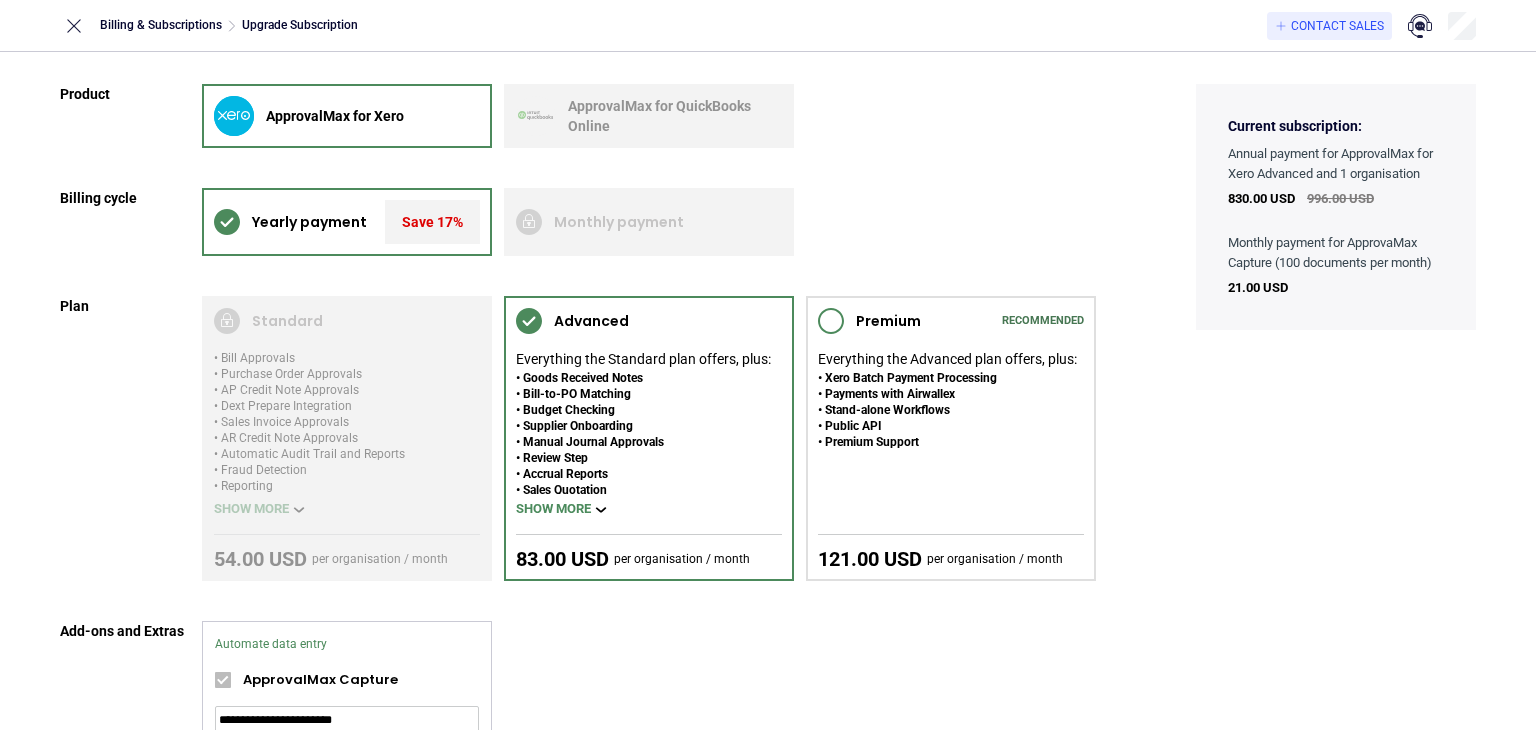 scroll, scrollTop: 100, scrollLeft: 0, axis: vertical 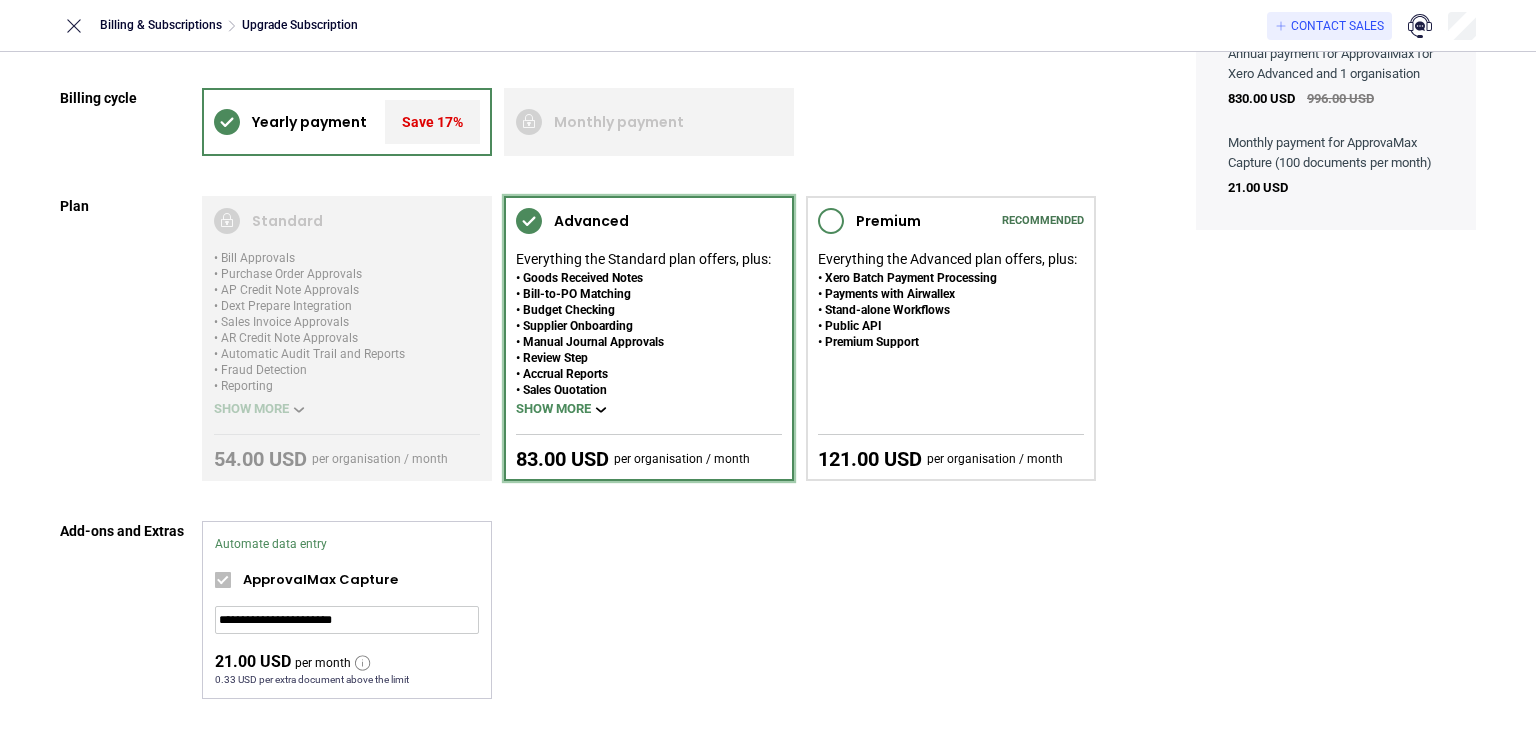 click 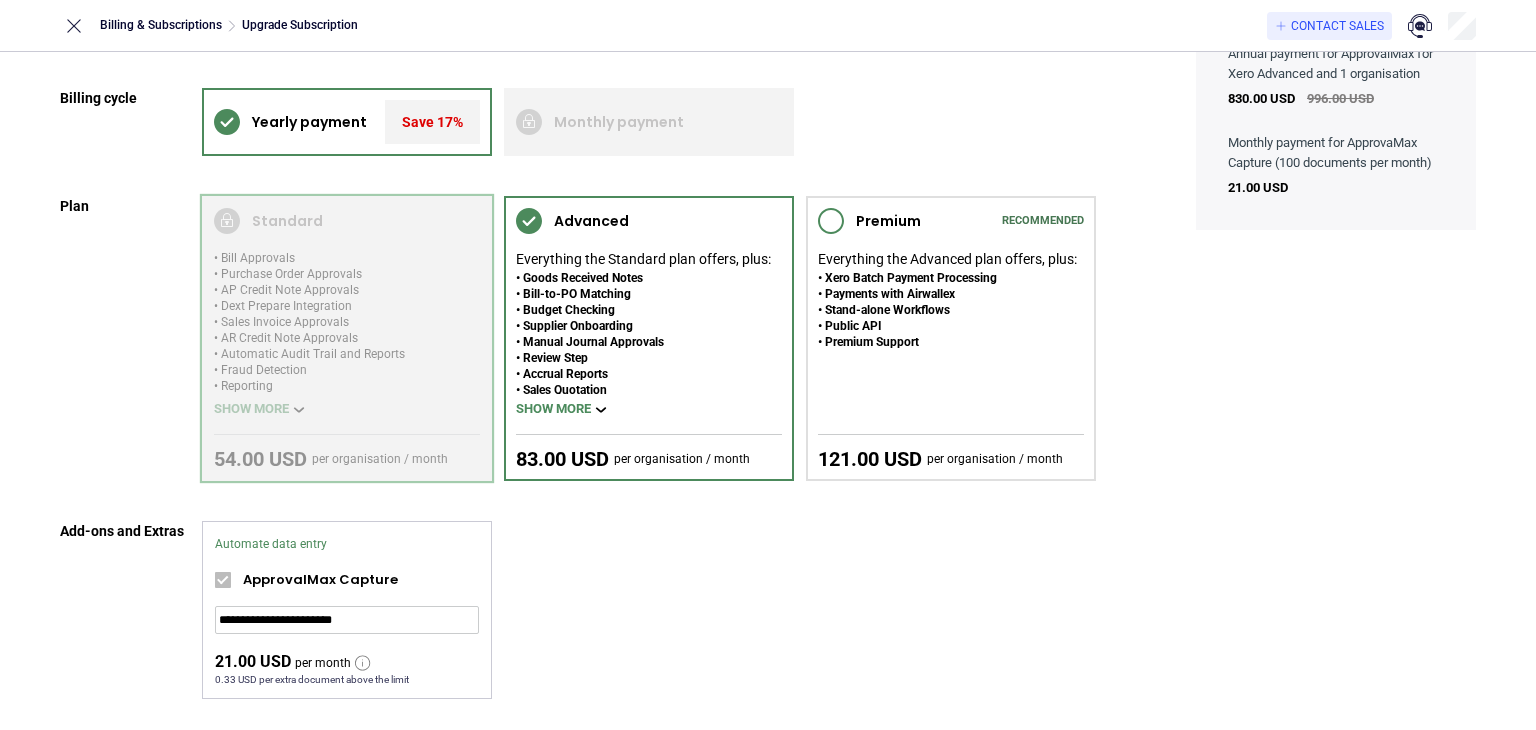 click at bounding box center (347, 338) 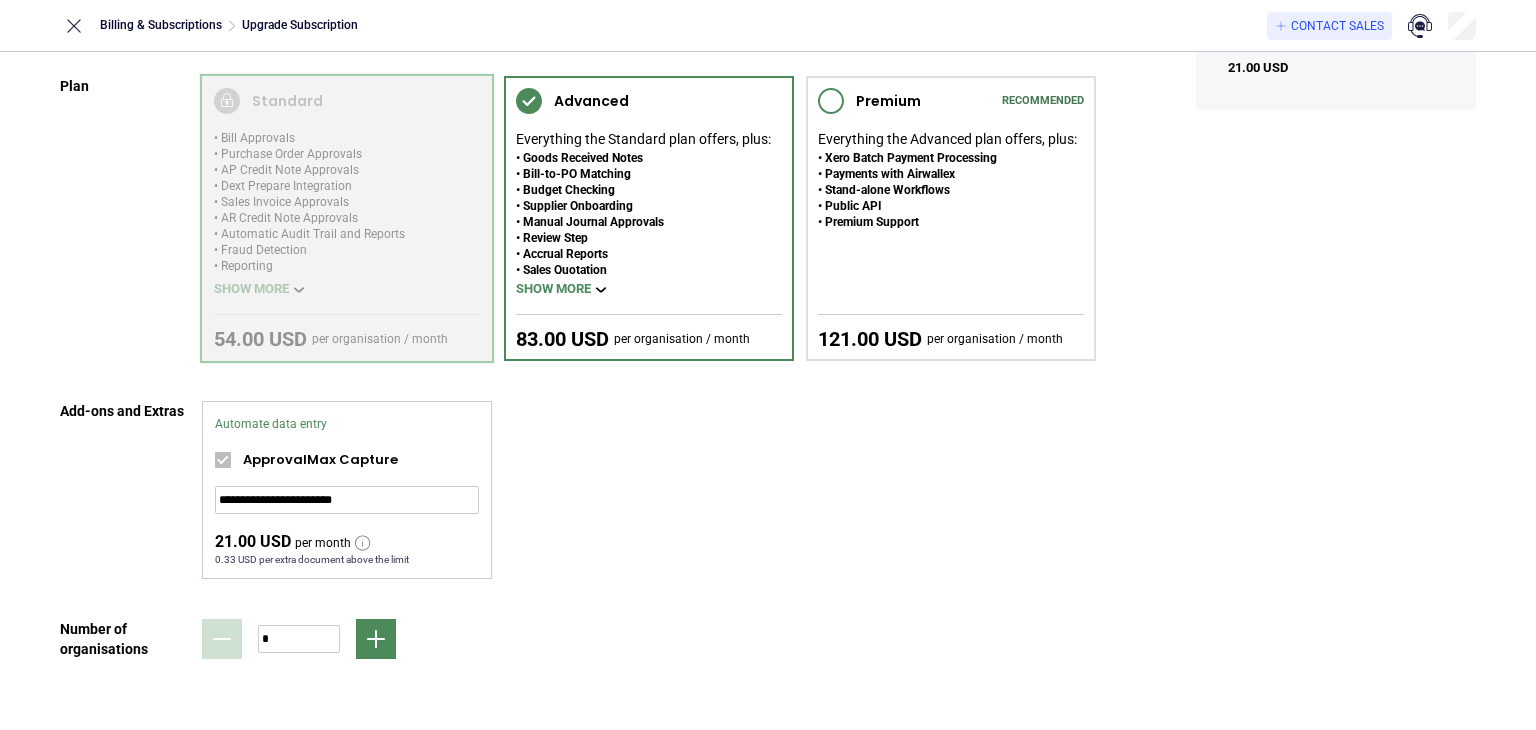 scroll, scrollTop: 225, scrollLeft: 0, axis: vertical 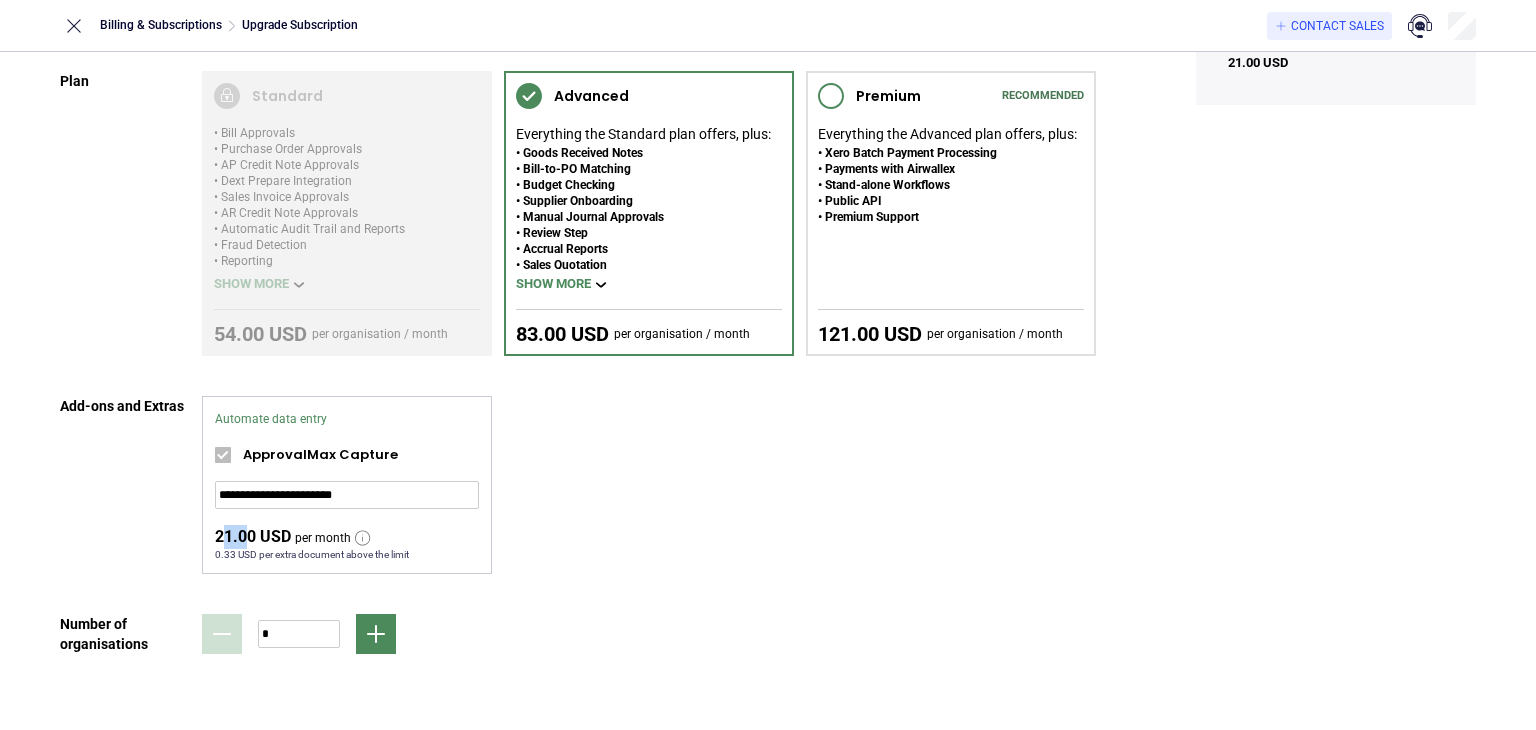drag, startPoint x: 222, startPoint y: 533, endPoint x: 244, endPoint y: 533, distance: 22 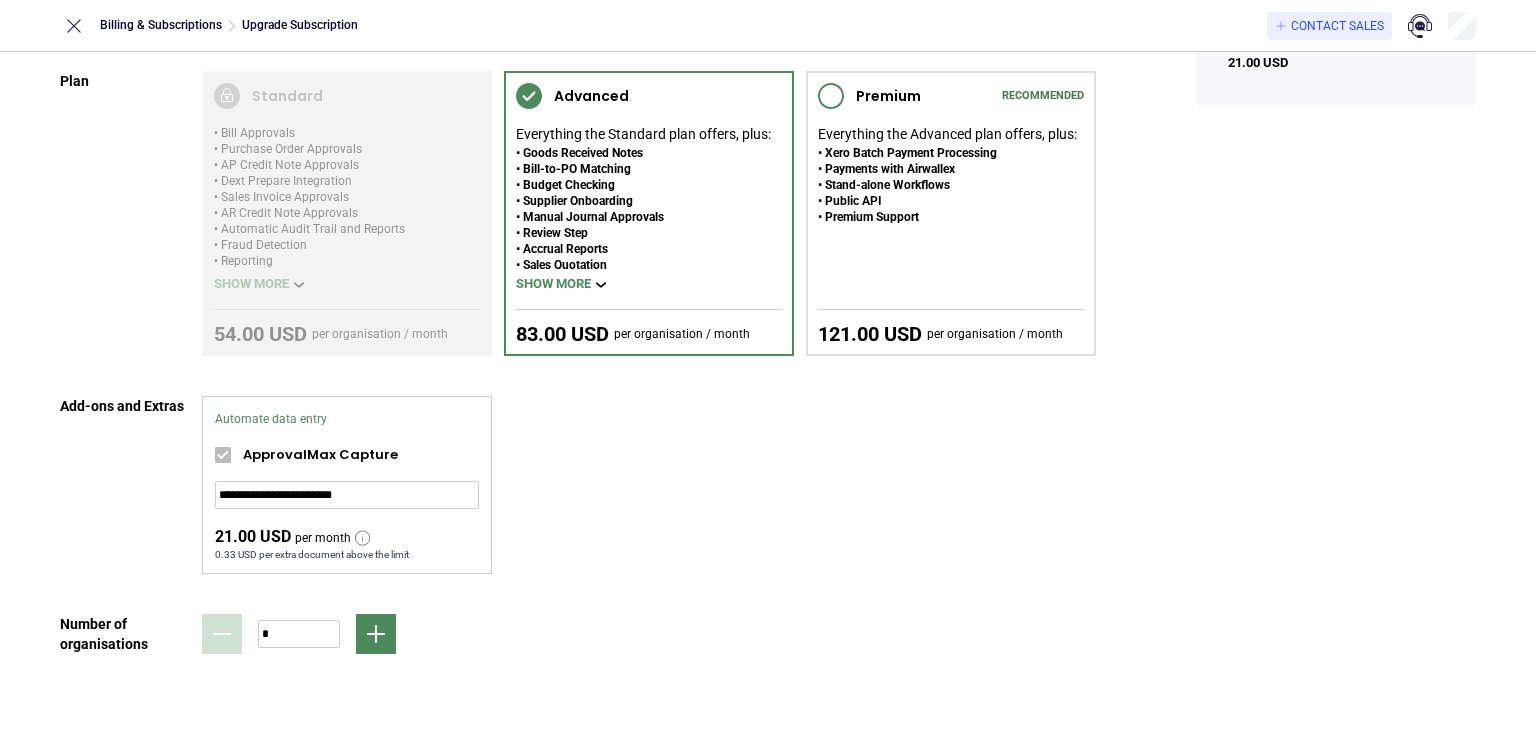click on "**********" at bounding box center (649, 485) 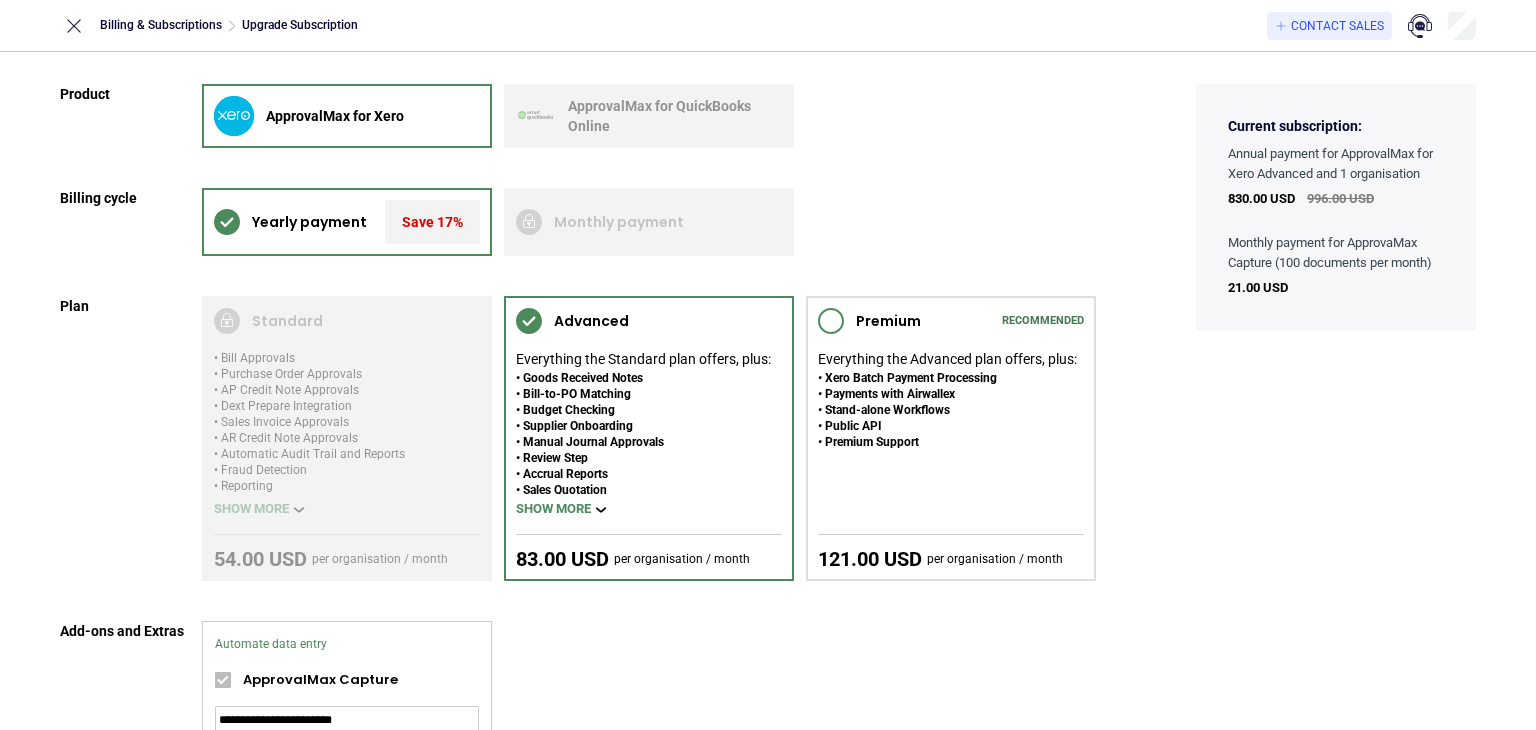 scroll, scrollTop: 100, scrollLeft: 0, axis: vertical 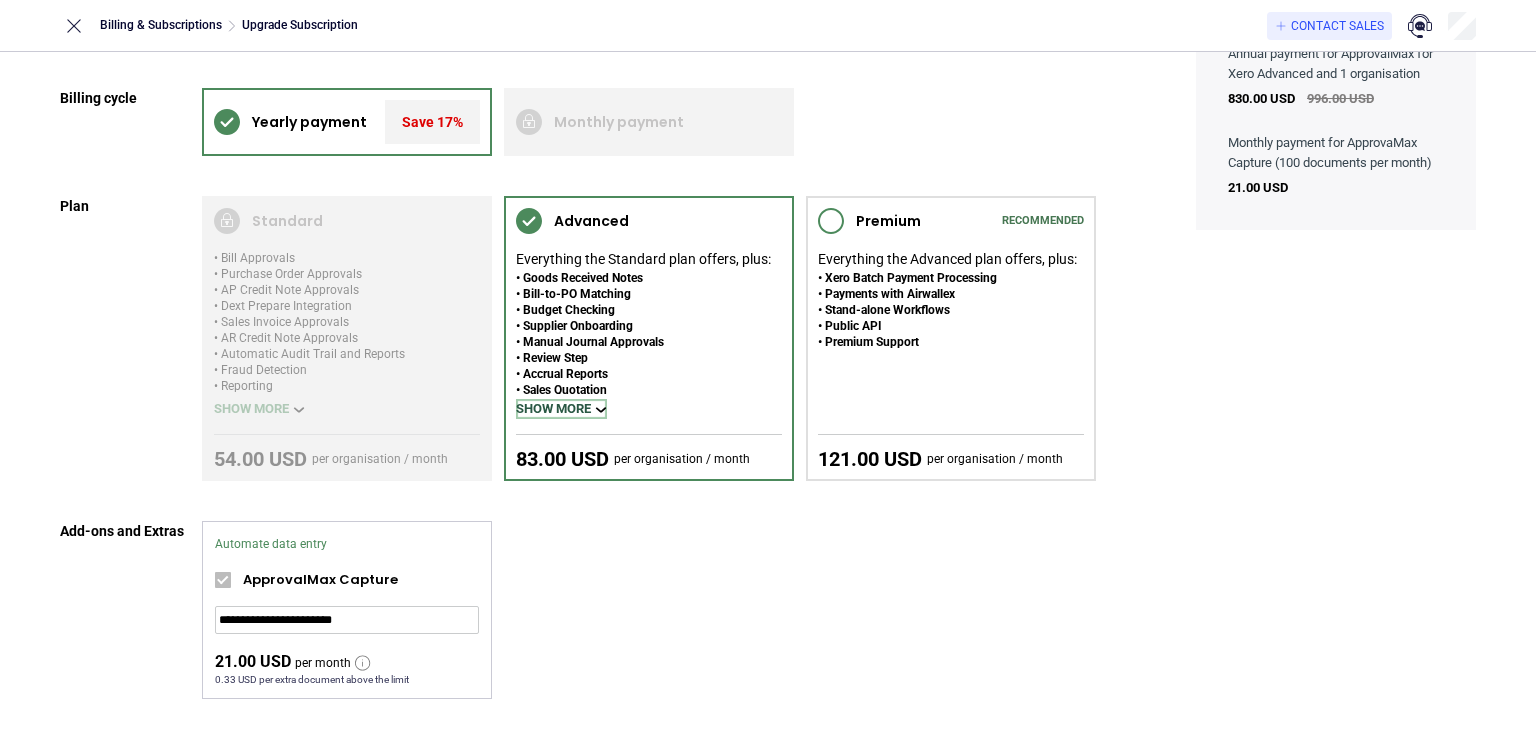 click on "Show more" at bounding box center [561, 409] 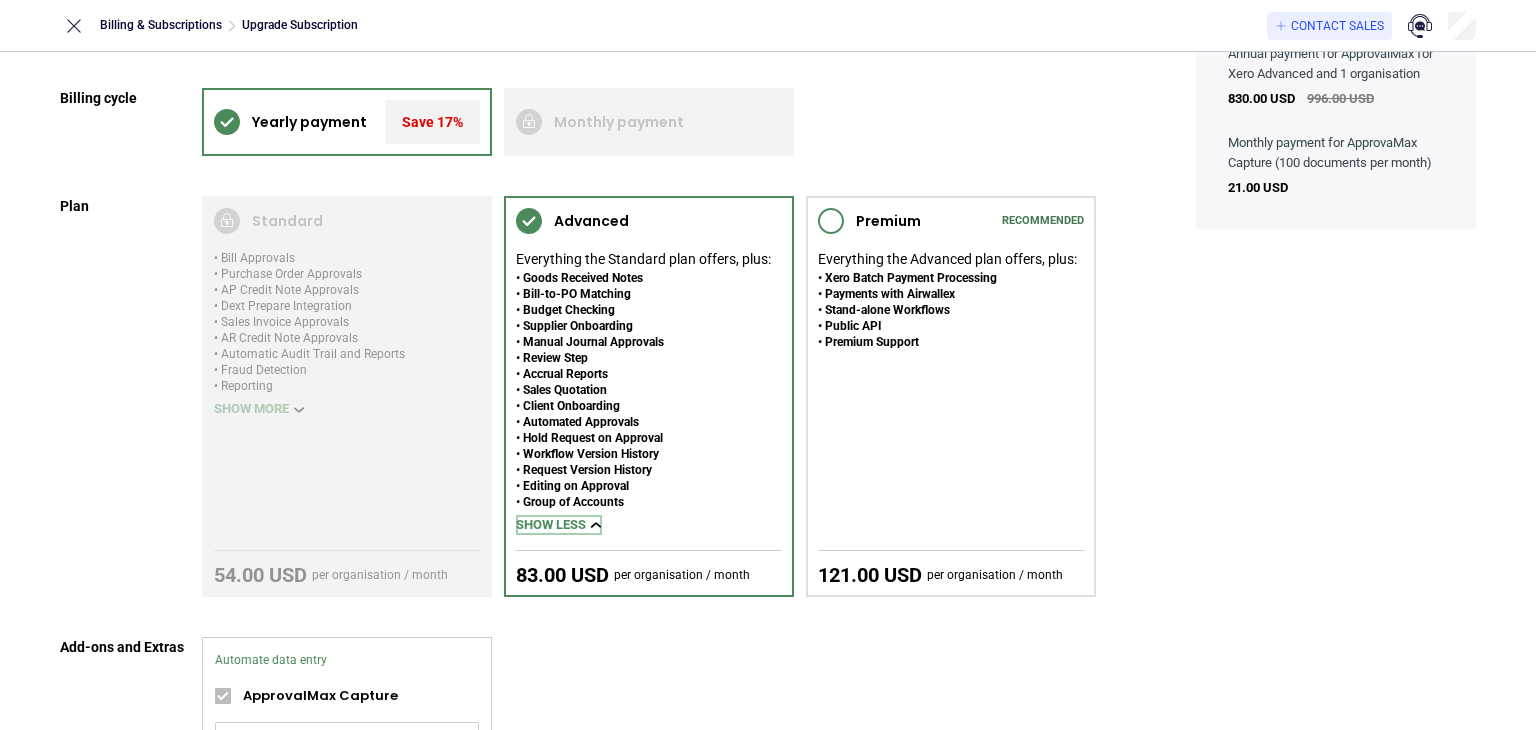 scroll, scrollTop: 0, scrollLeft: 0, axis: both 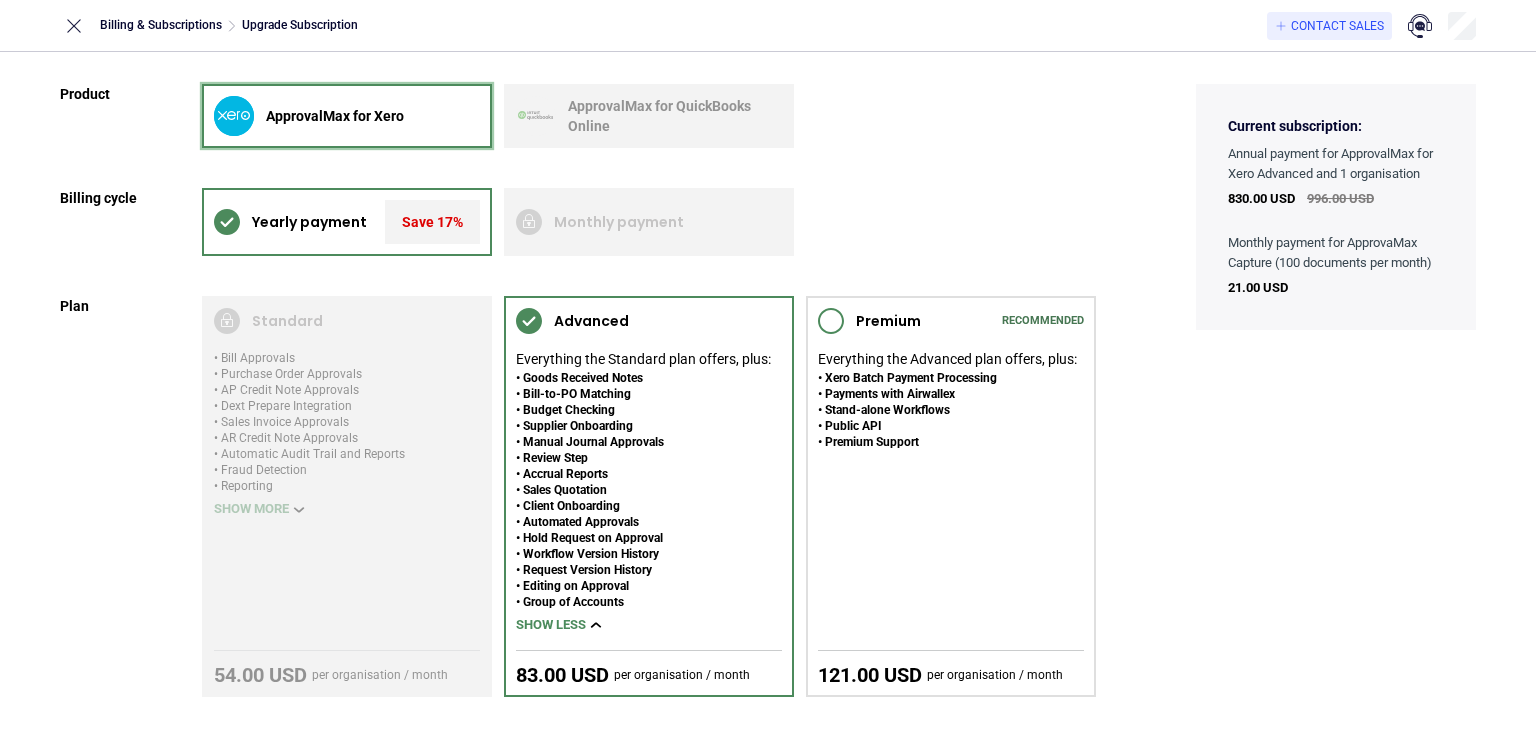 click on "ApprovalMax for Xero" at bounding box center (347, 116) 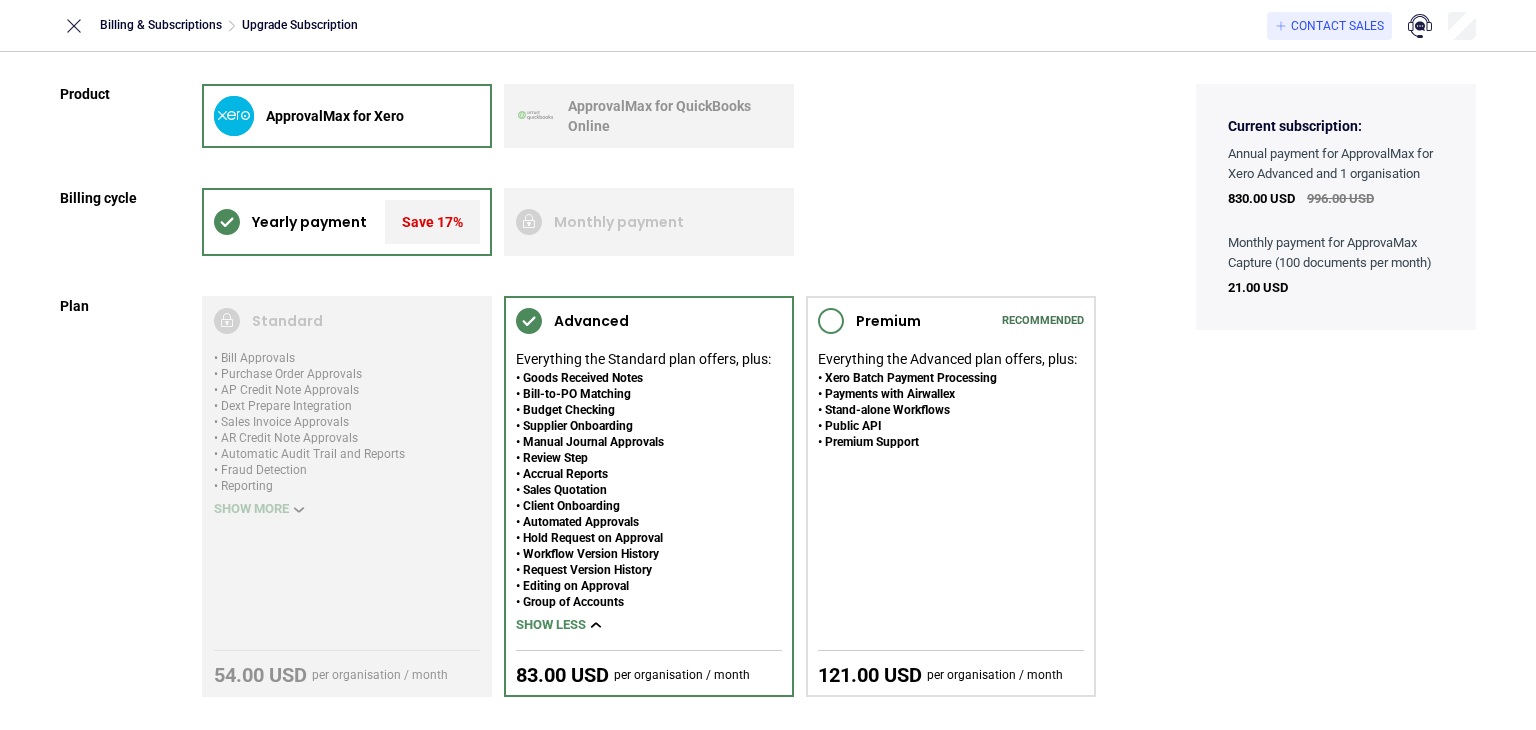 drag, startPoint x: 391, startPoint y: 113, endPoint x: 899, endPoint y: 123, distance: 508.09842 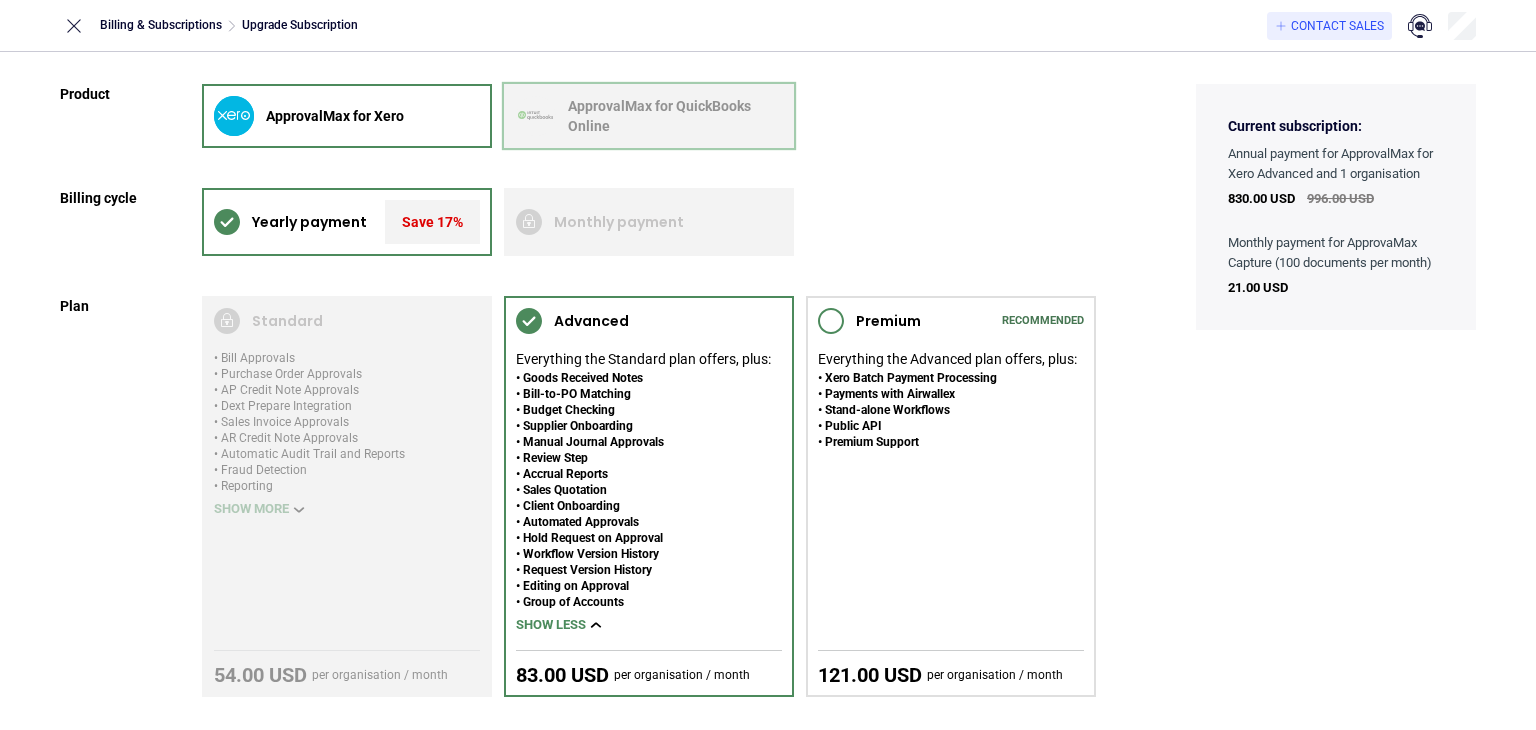 click at bounding box center [649, 116] 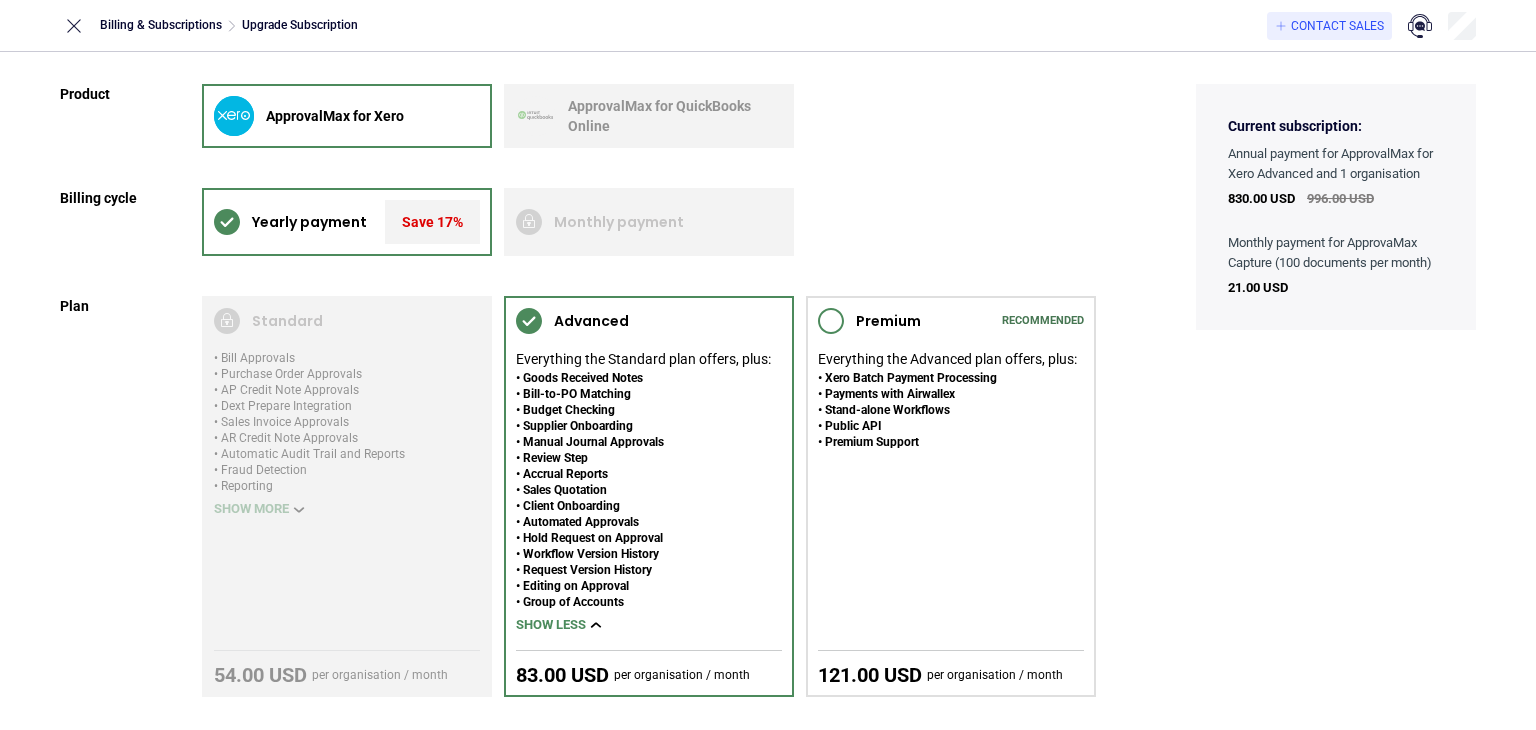 click on "Product ApprovalMax for Xero ApprovalMax for QuickBooks Online Billing cycle Yearly payment Save 17% Monthly payment Plan Standard Bill Approvals Purchase Order Approvals AP Credit Note Approvals Dext Prepare Integration Sales Invoice Approvals AR Credit Note Approvals Automatic Audit Trail and Reports Fraud Detection Reporting Mobile App Slack Integration Customer support Nudge Show more  54.00 USD per organisation / month Advanced Everything the Standard plan offers, plus: Goods Received Notes Bill-to-PO Matching Budget Checking Supplier Onboarding Manual Journal Approvals Review Step Accrual Reports Sales Quotation Client Onboarding Automated Approvals Hold Request on Approval Workflow Version History Request Version History Editing on Approval Group of Accounts Show less  83.00 USD per organisation / month Premium Recommended Everything the Advanced plan offers, plus: Xero Batch Payment Processing Payments with Airwallex Stand-alone Workflows Public API Premium Support 121.00 USD per organisation / month" at bounding box center (578, 559) 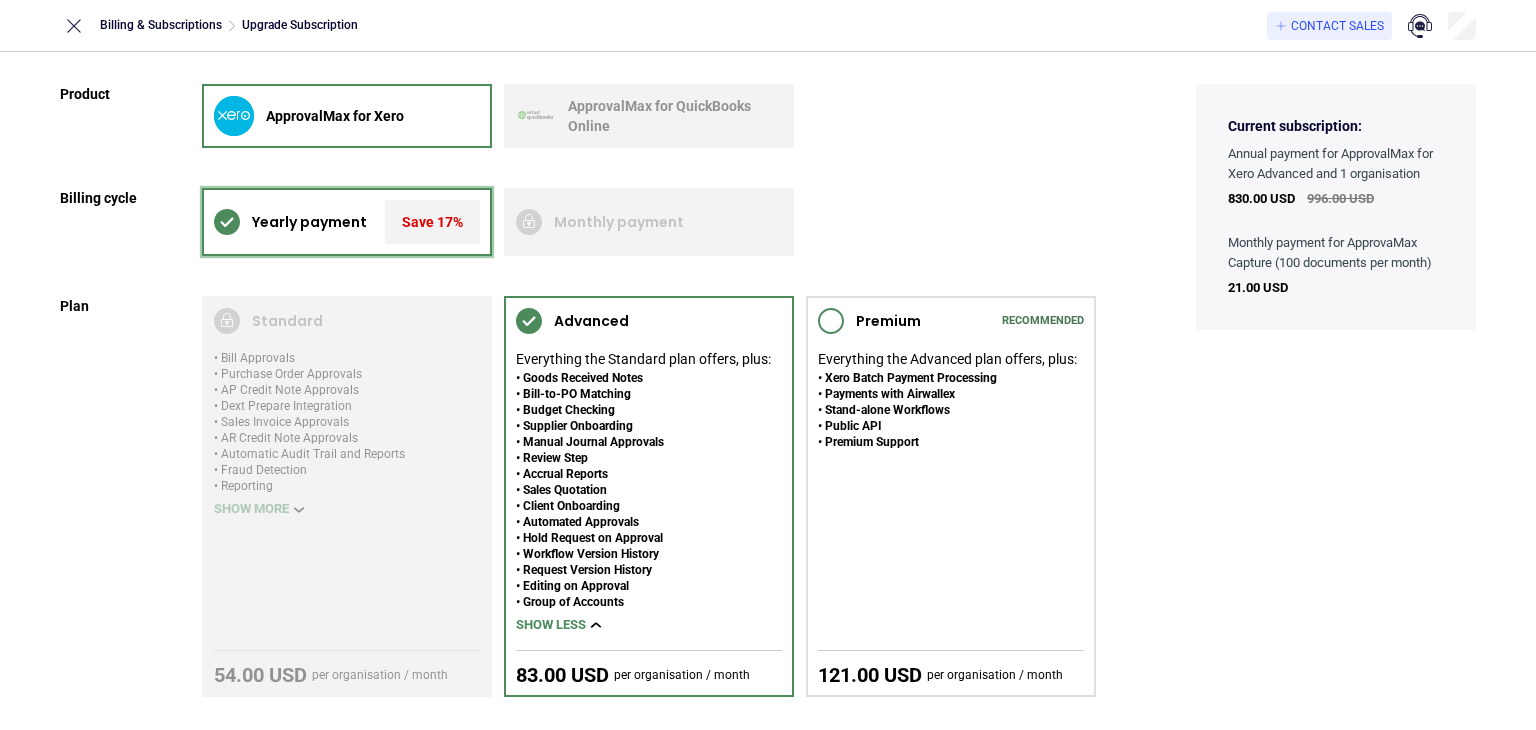 click on "Save 17%" at bounding box center [432, 222] 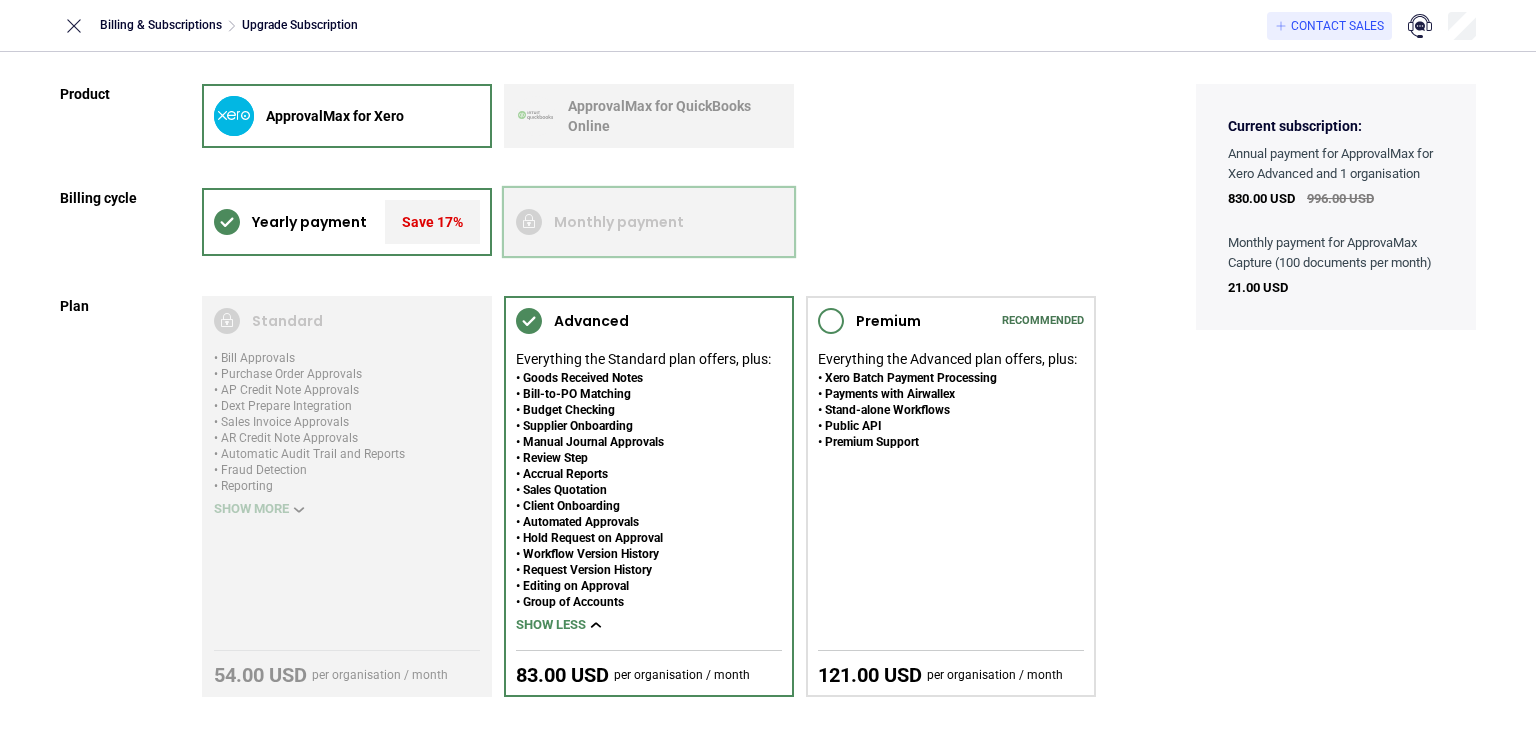 click at bounding box center [649, 222] 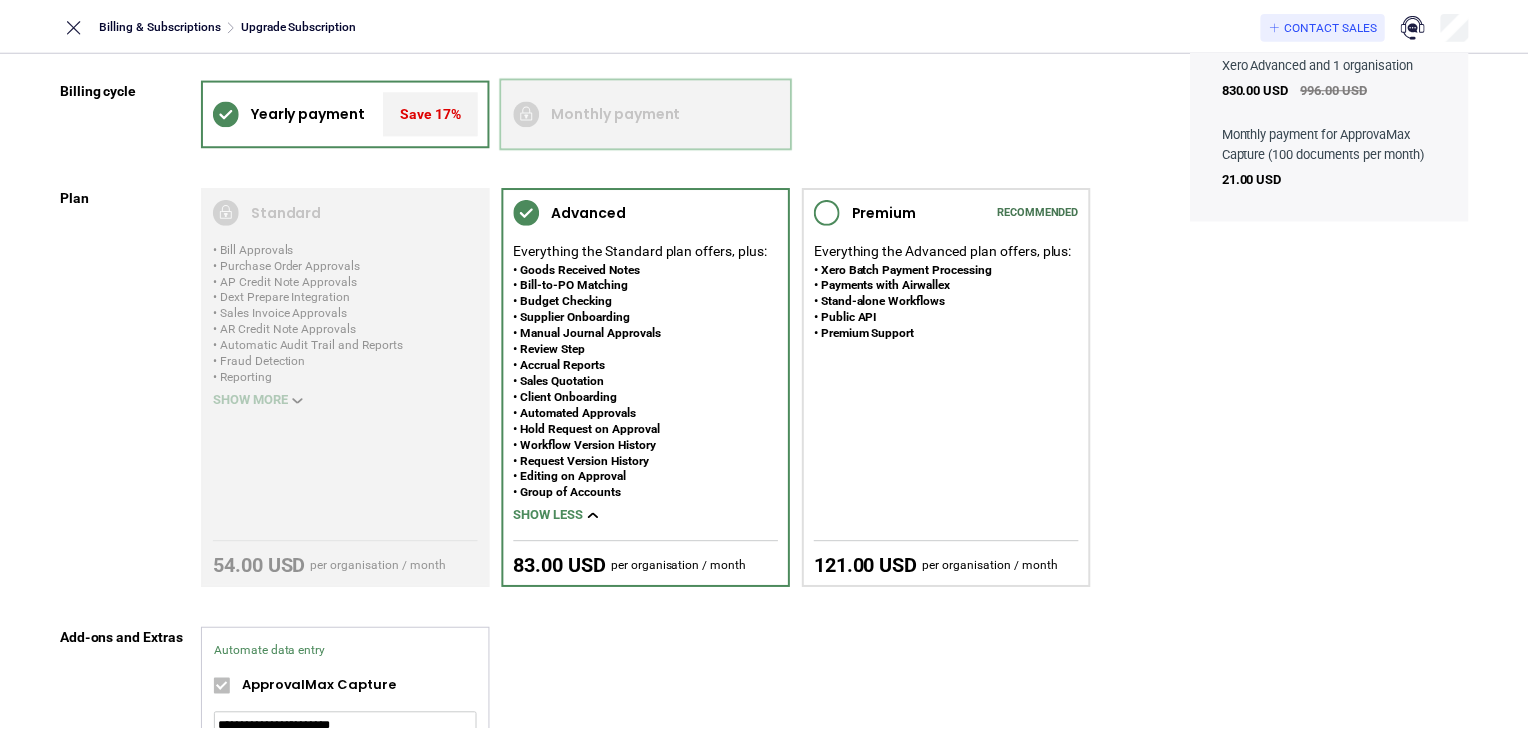 scroll, scrollTop: 0, scrollLeft: 0, axis: both 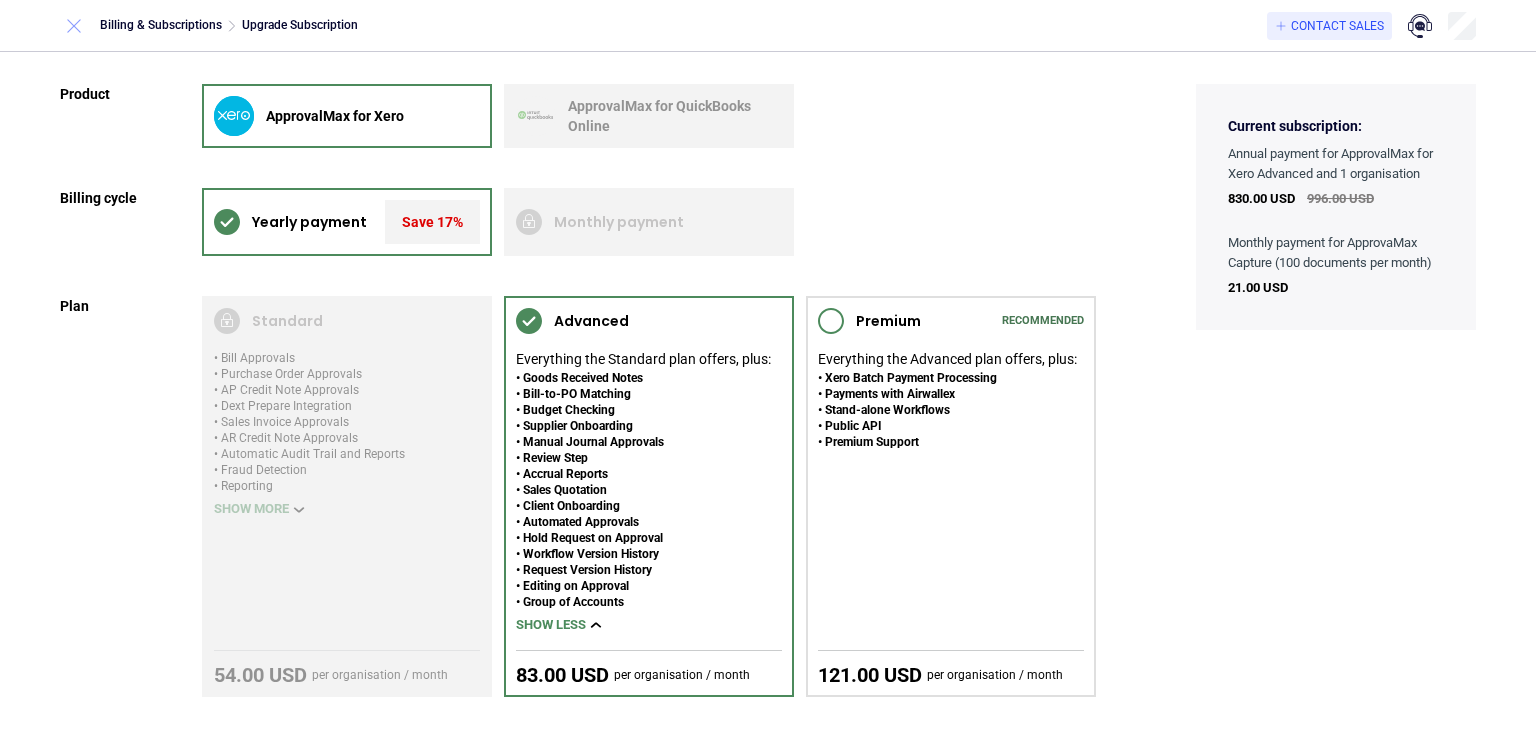 click 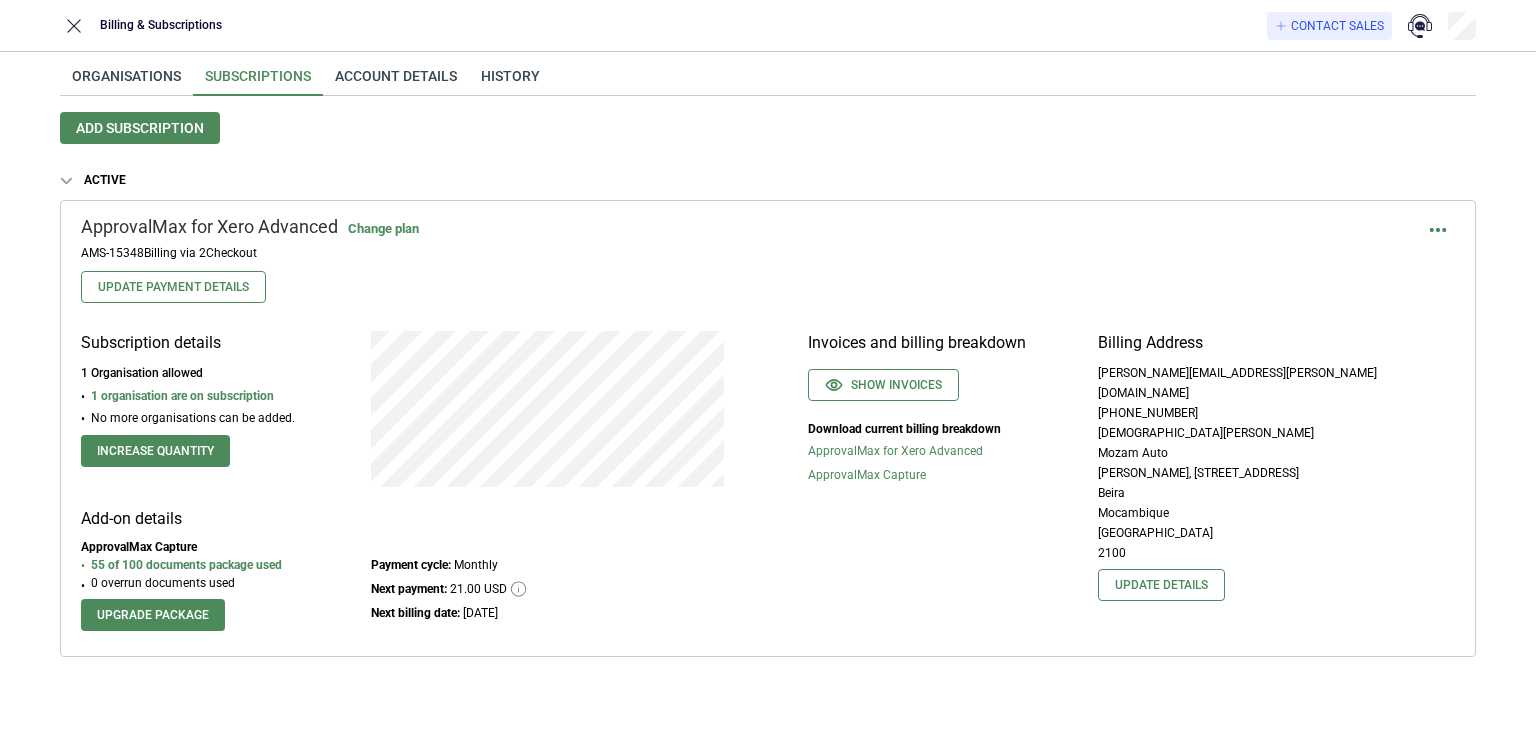 click on "Organisations Subscriptions Account details History Add subscription Active ApprovalMax for Xero Advanced Change plan AMS-15348  Billing via 2Checkout Update Payment Details Subscription details 1 Organisation allowed 1 organisation are on subscription No more organisations can be added. Increase quantity Add-on details ApprovalMax Capture 55 of 100 documents package used 0 overrun documents used Upgrade package Payment cycle:   Monthly Next payment:   21.00 USD Next billing date:   [DATE] Invoices and billing breakdown Show invoices Download current billing breakdown ApprovalMax for Xero Advanced ApprovalMax Capture Billing Address [PERSON_NAME][EMAIL_ADDRESS][PERSON_NAME][DOMAIN_NAME] [PHONE_NUMBER] [DEMOGRAPHIC_DATA][PERSON_NAME] Mozam Auto [PERSON_NAME], [GEOGRAPHIC_DATA], Casquinha Beira Mocambique [GEOGRAPHIC_DATA] 2100 Update details" at bounding box center [768, 391] 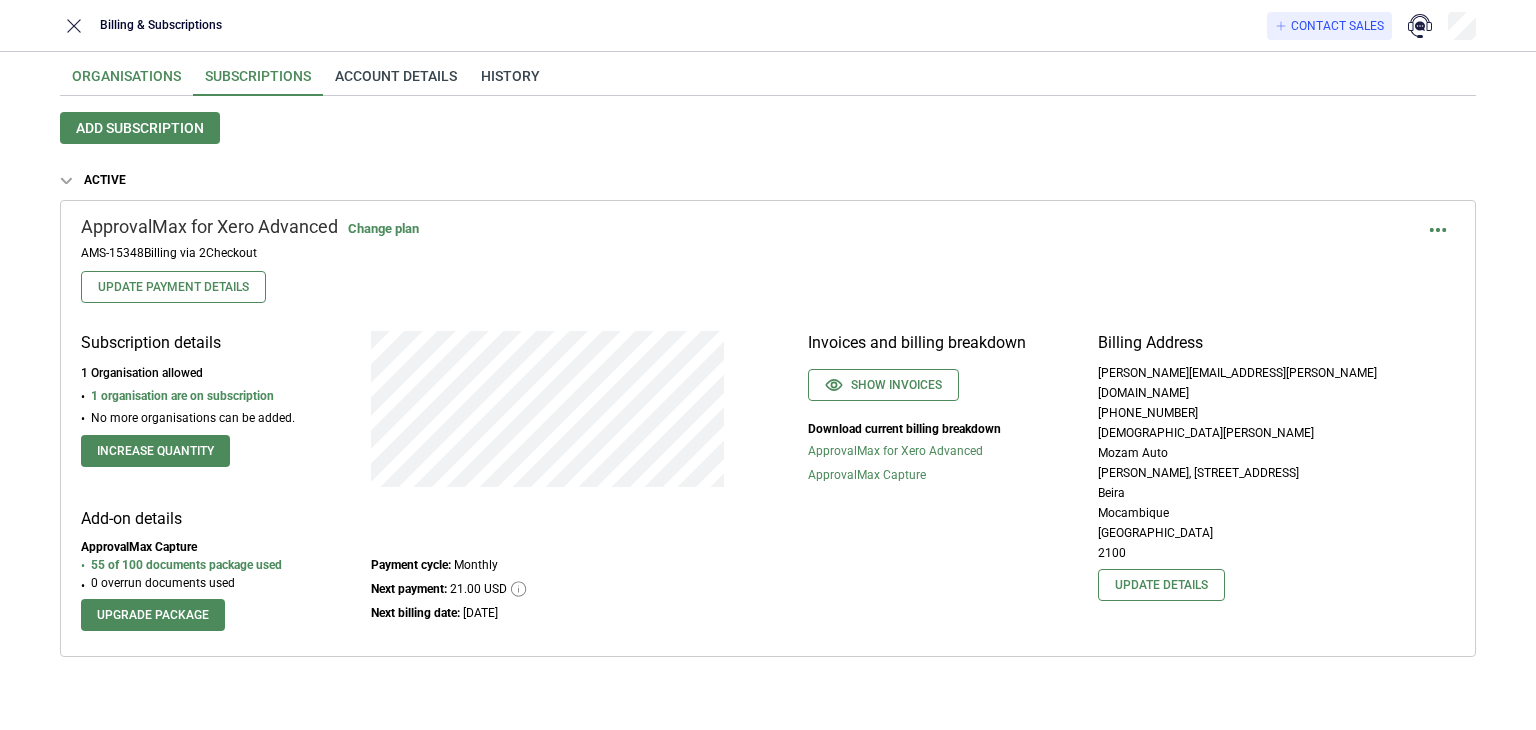 click on "Organisations" at bounding box center (126, 82) 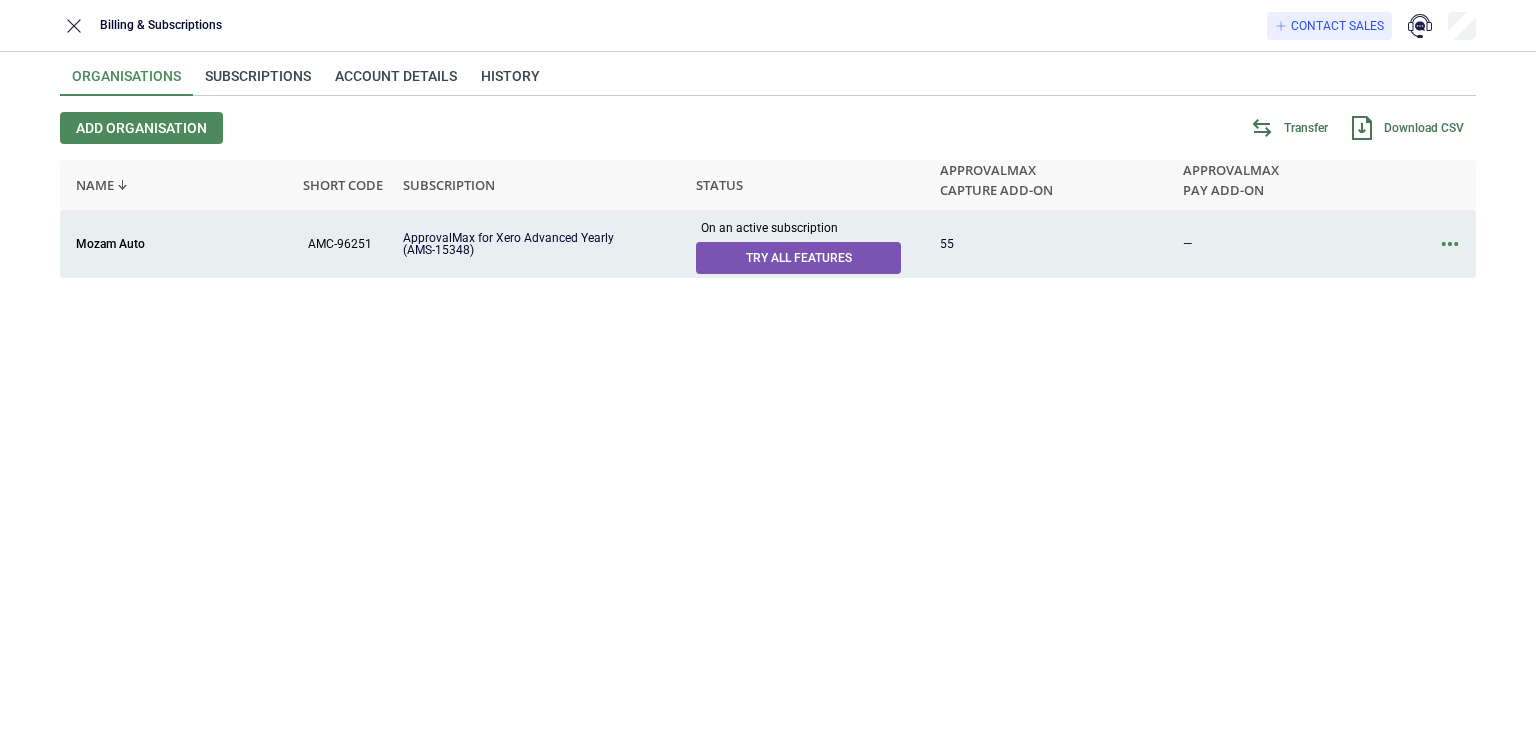 click at bounding box center (1450, 244) 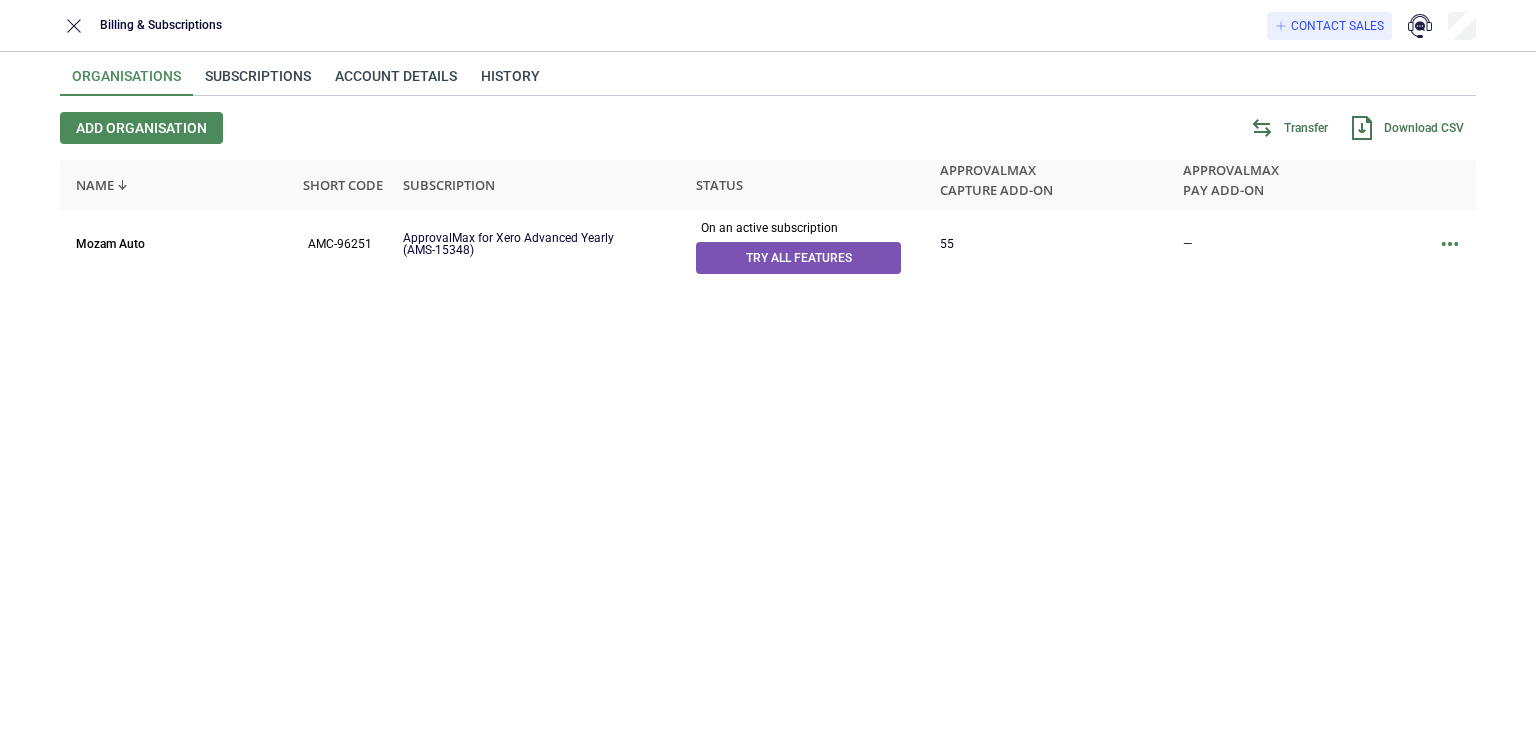 click on "Mozam Auto AMC-96251 ApprovalMax for Xero Advanced Yearly (AMS-15348) On an active subscription Try all features 55 —" at bounding box center (768, 450) 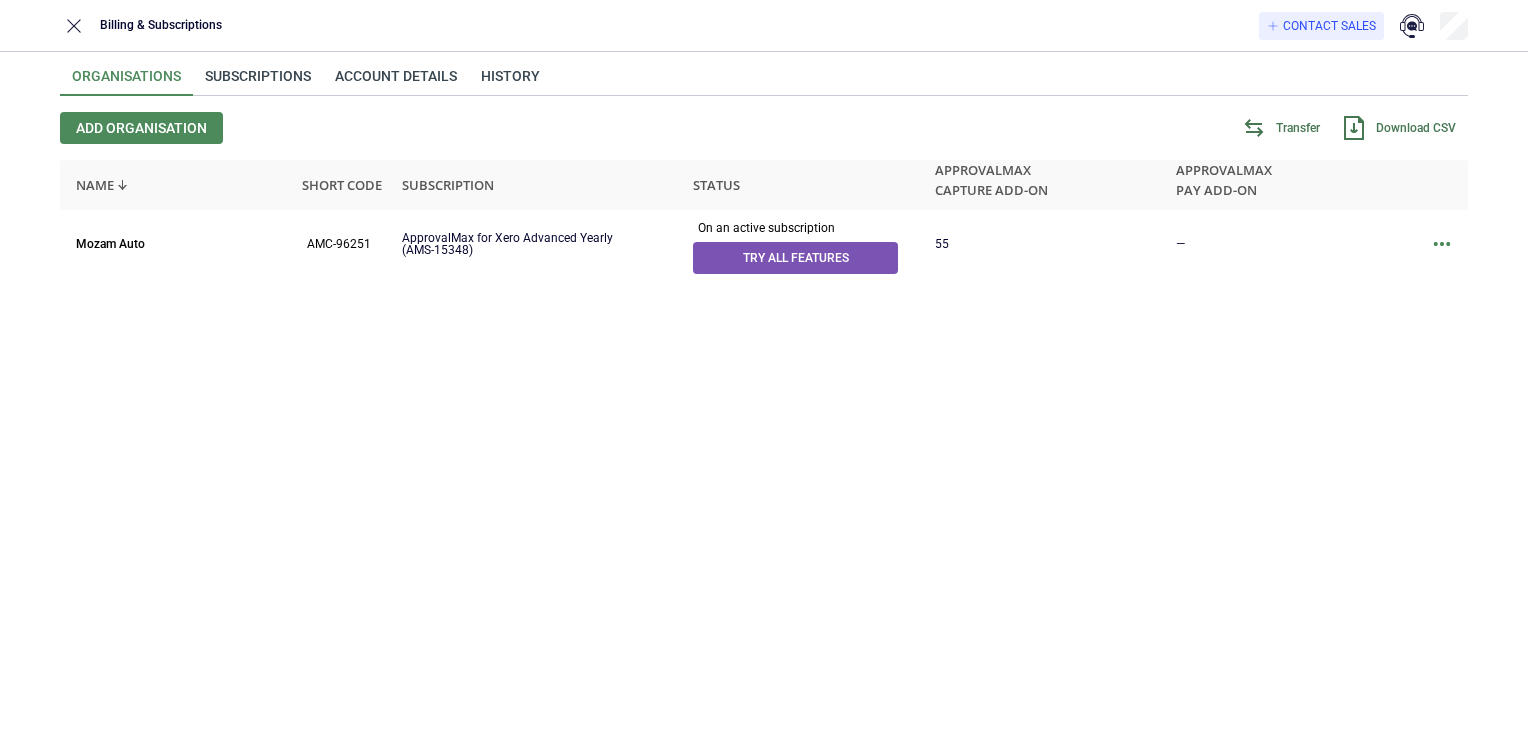 click on "Mozam Auto AMC-96251 ApprovalMax for Xero Advanced Yearly (AMS-15348) On an active subscription Try all features 55 —" at bounding box center [764, 450] 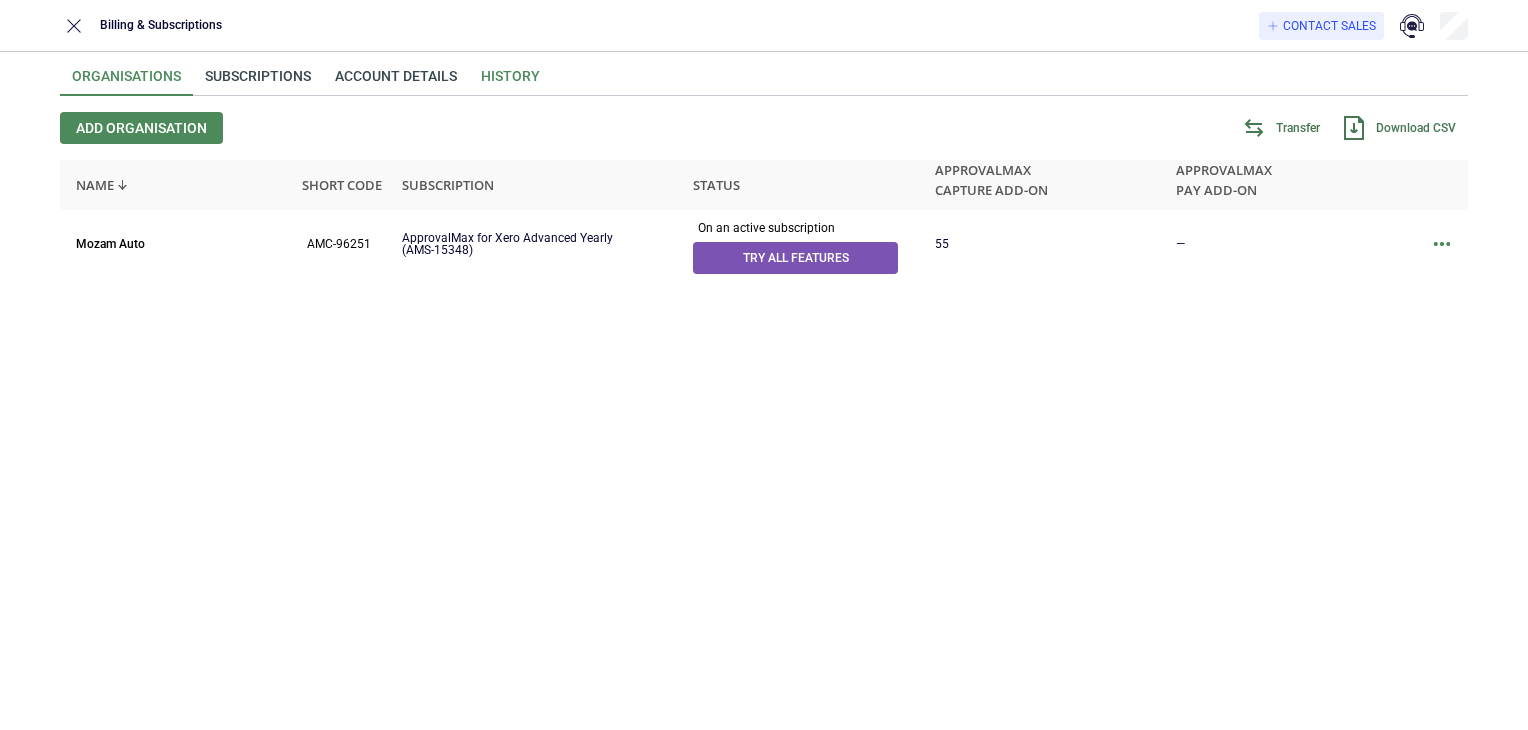click on "History" at bounding box center [510, 82] 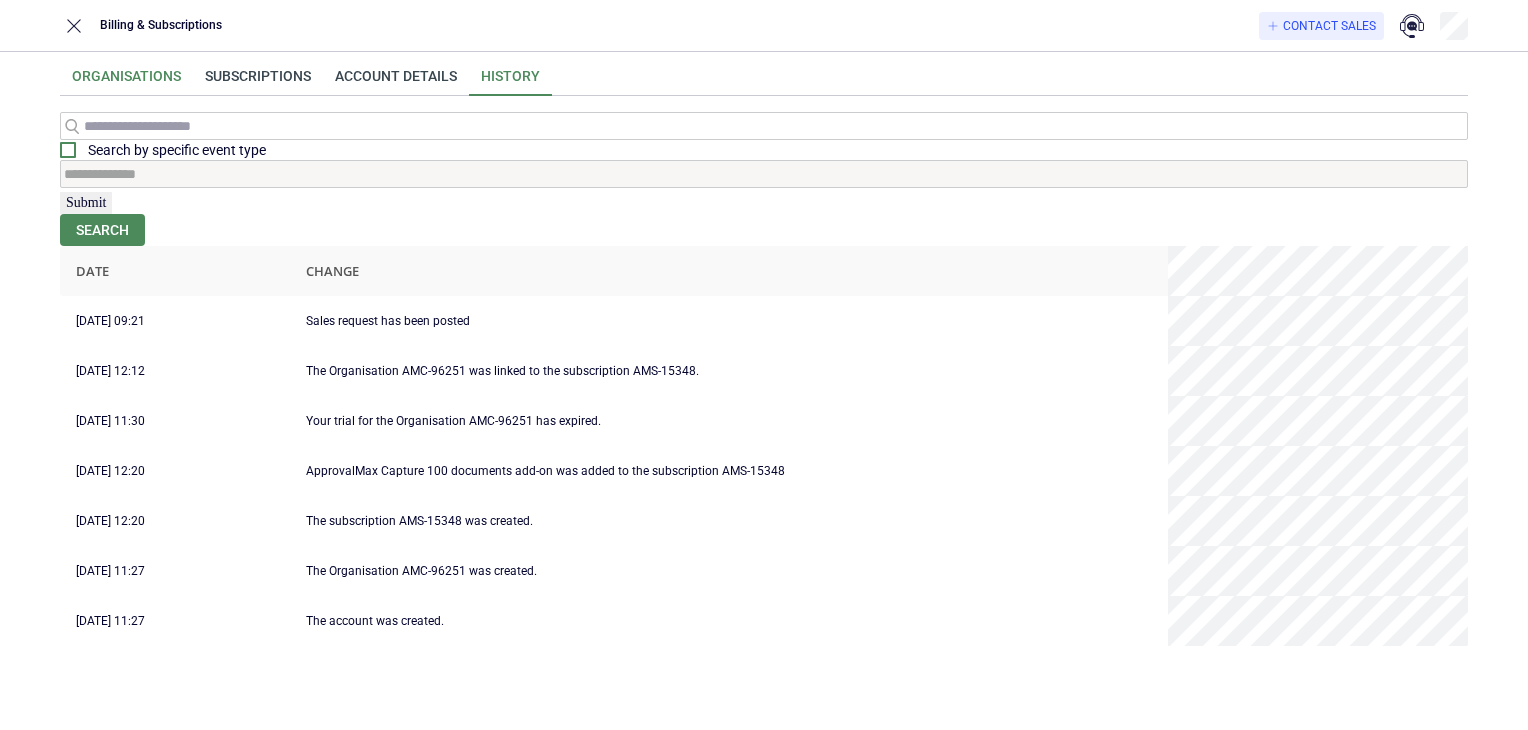 click on "Organisations" at bounding box center [126, 82] 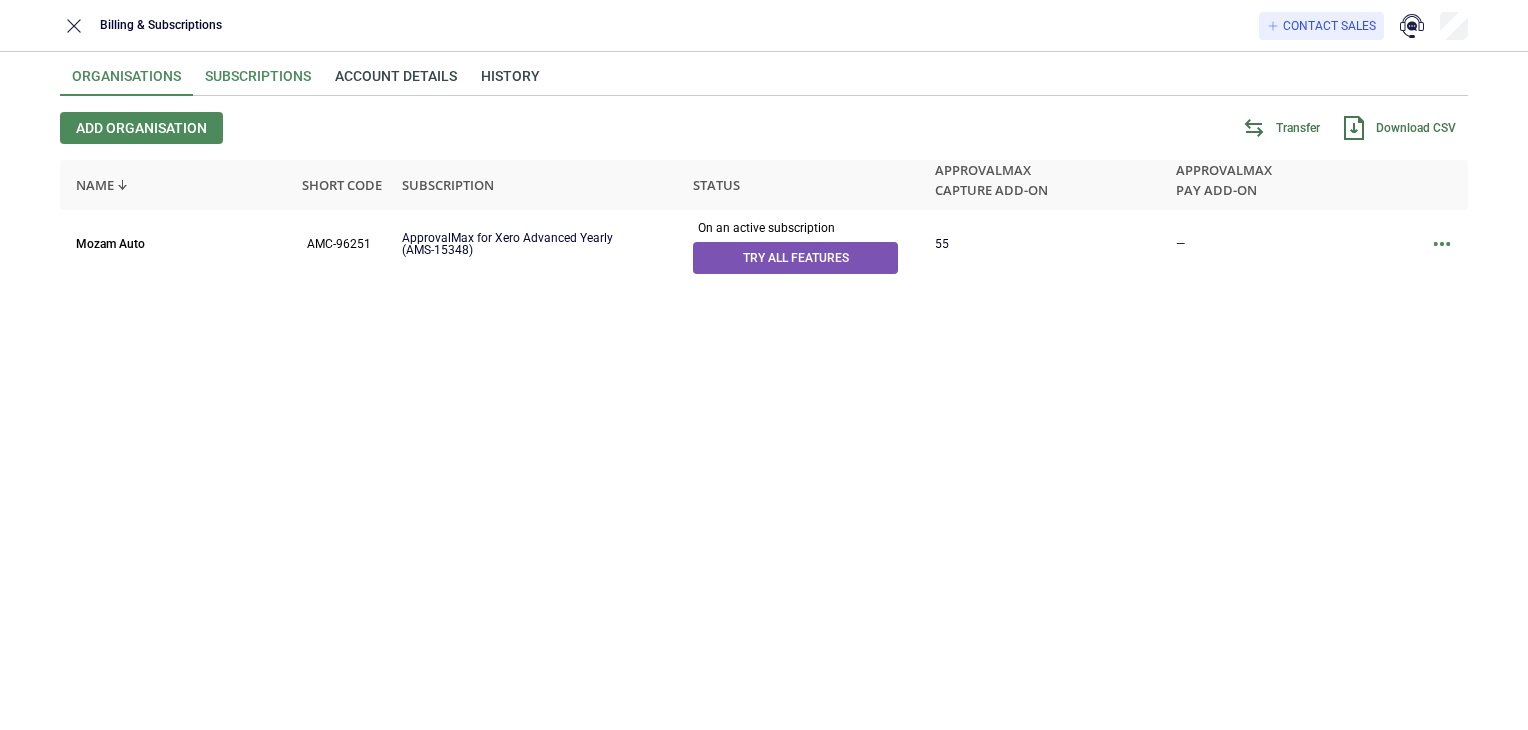 click on "Subscriptions" at bounding box center (258, 82) 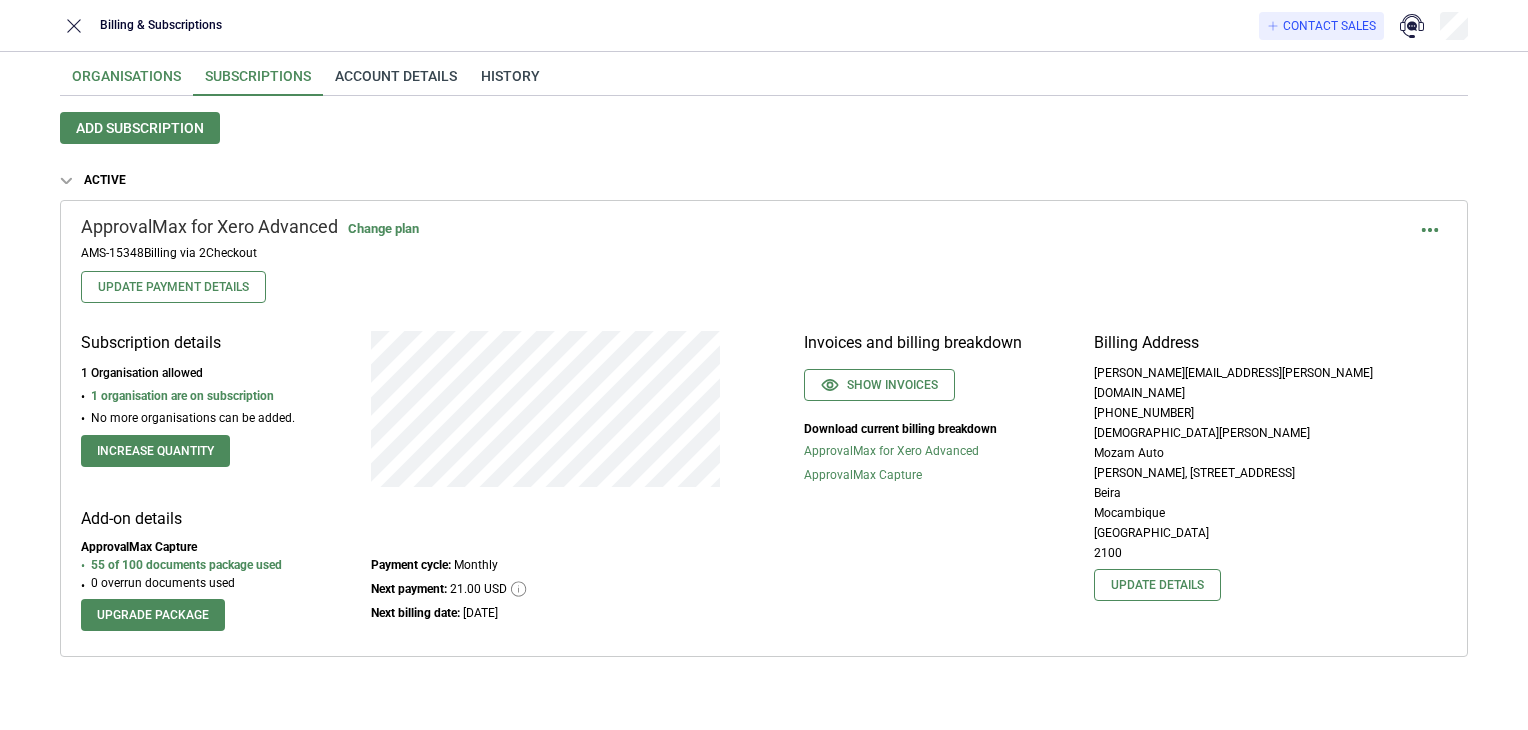 click on "Organisations" at bounding box center (126, 82) 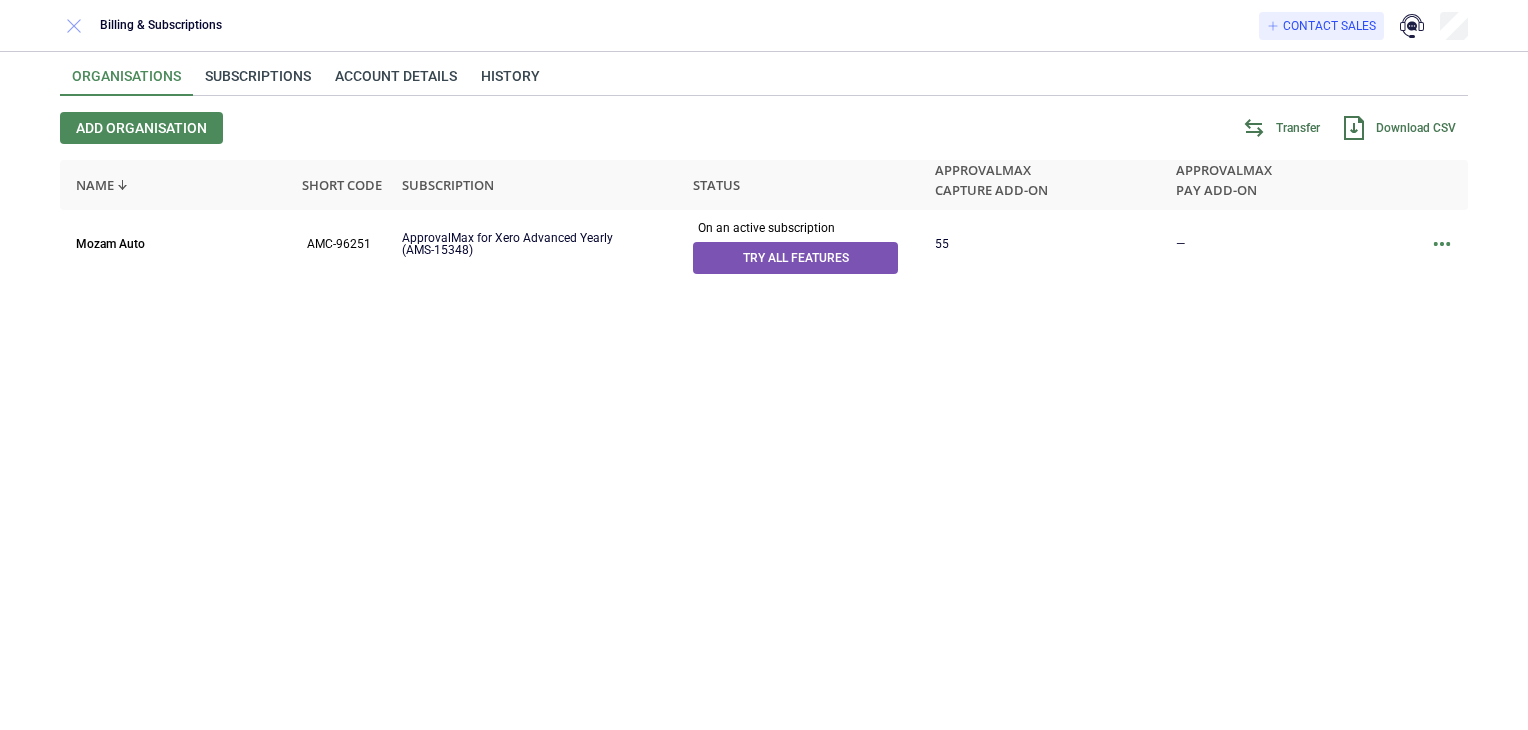 click 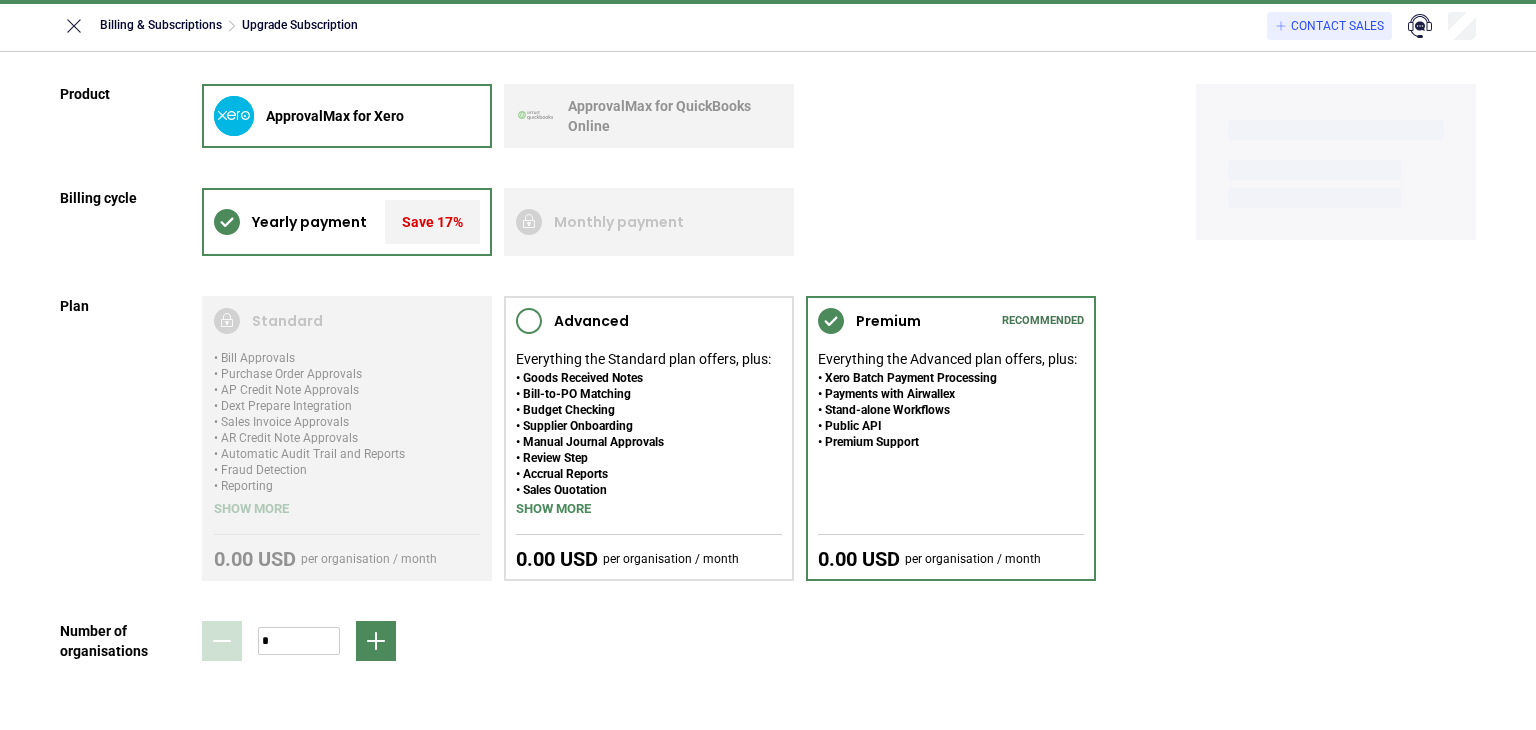 scroll, scrollTop: 0, scrollLeft: 0, axis: both 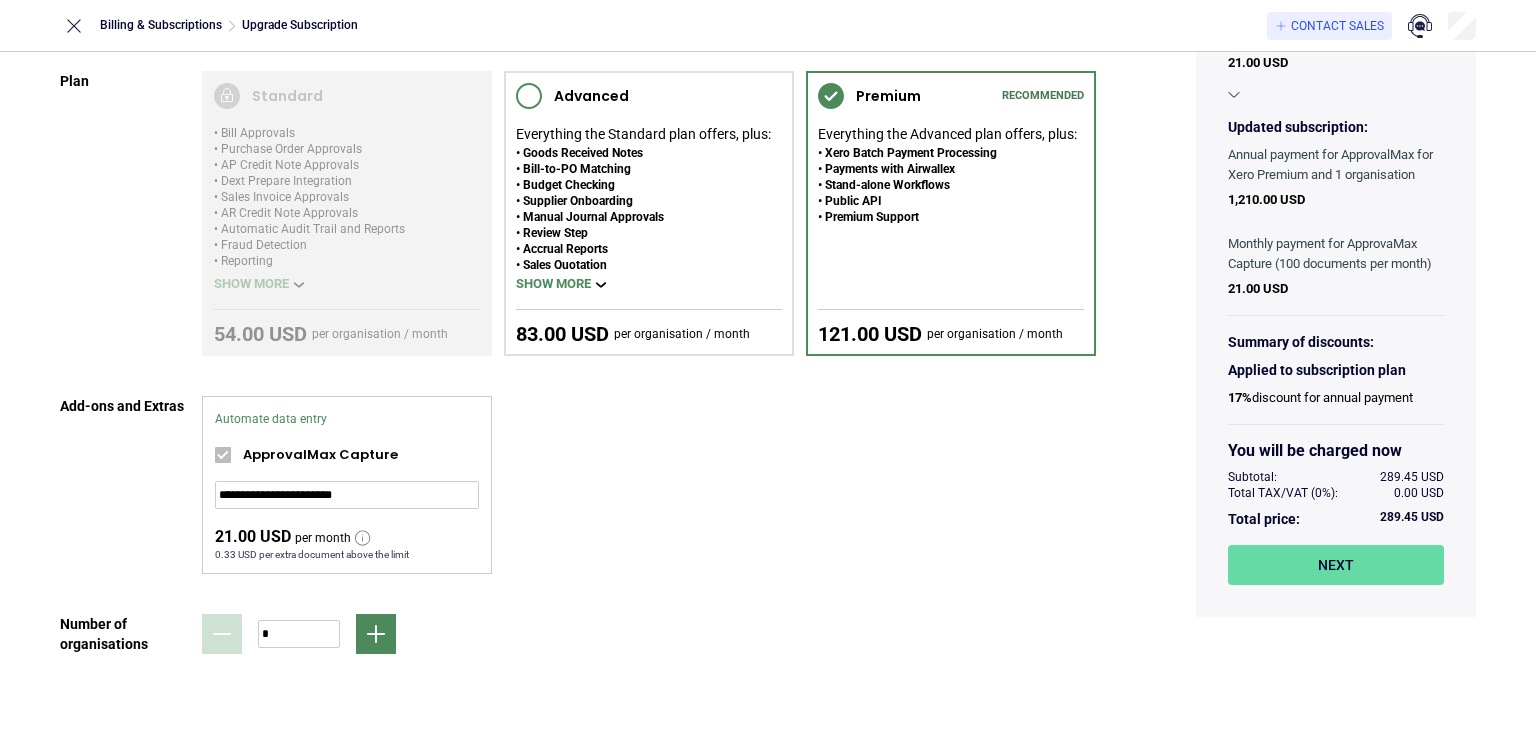 click on "ApprovalMax Capture" at bounding box center (361, 455) 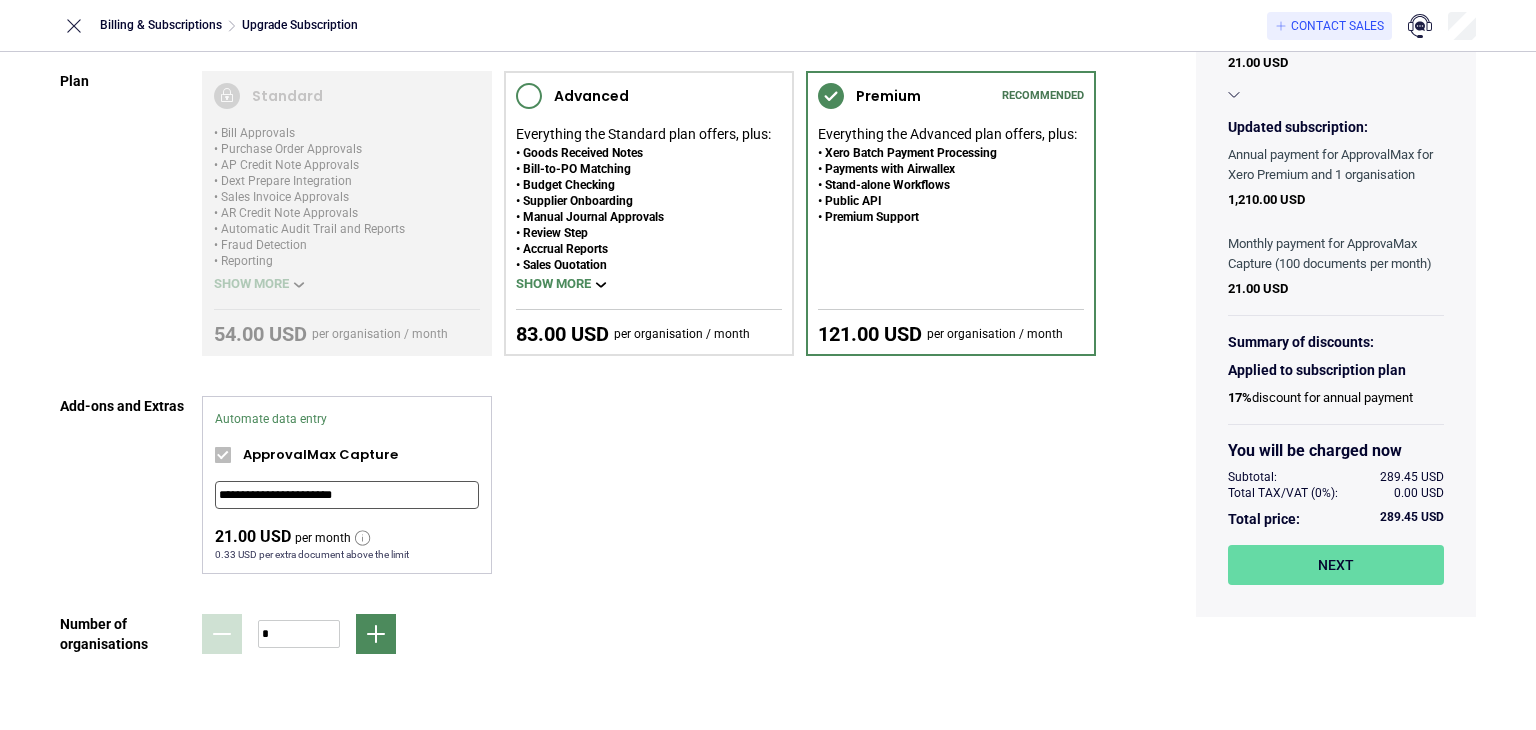 click on "**********" at bounding box center (347, 495) 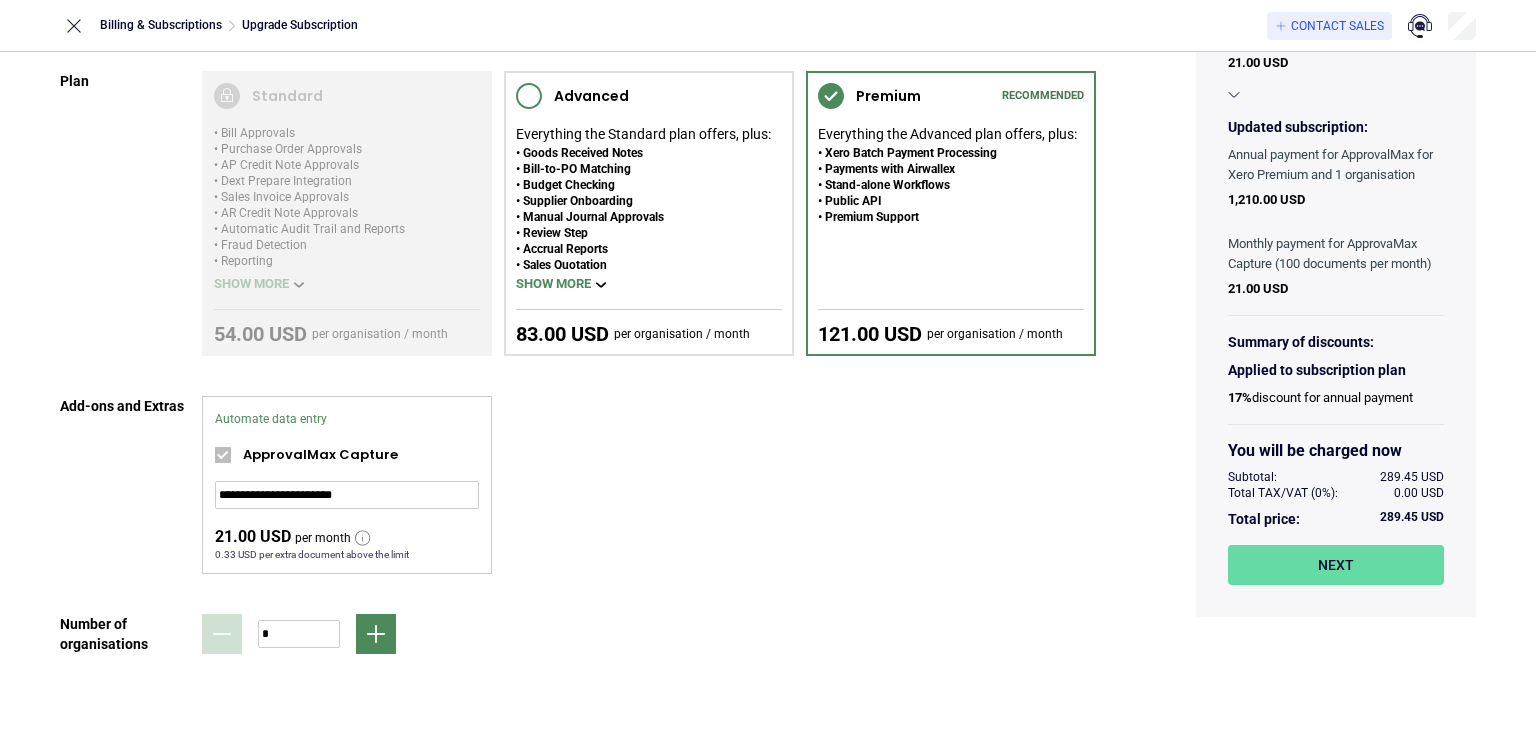 click on "**********" at bounding box center [649, 485] 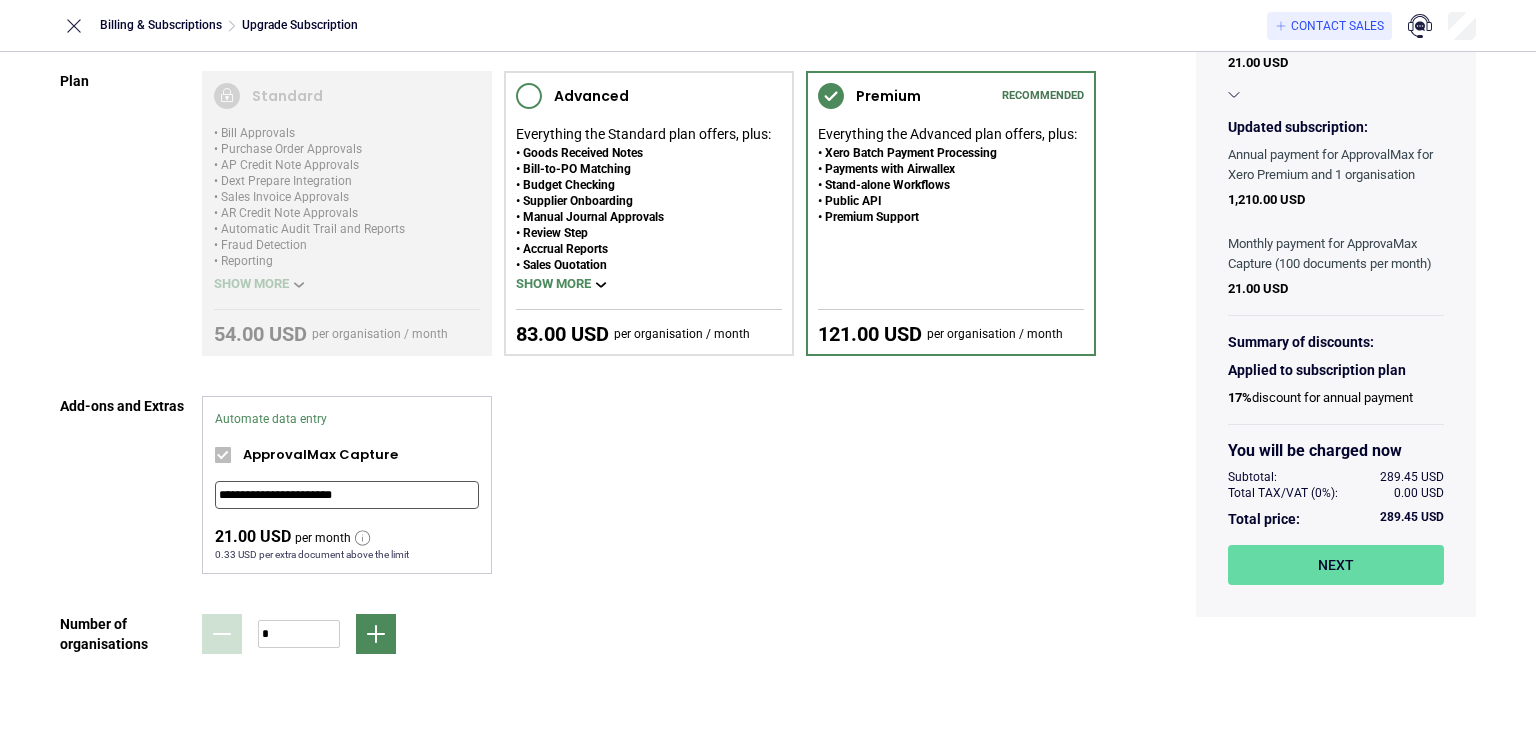 click on "**********" at bounding box center (347, 495) 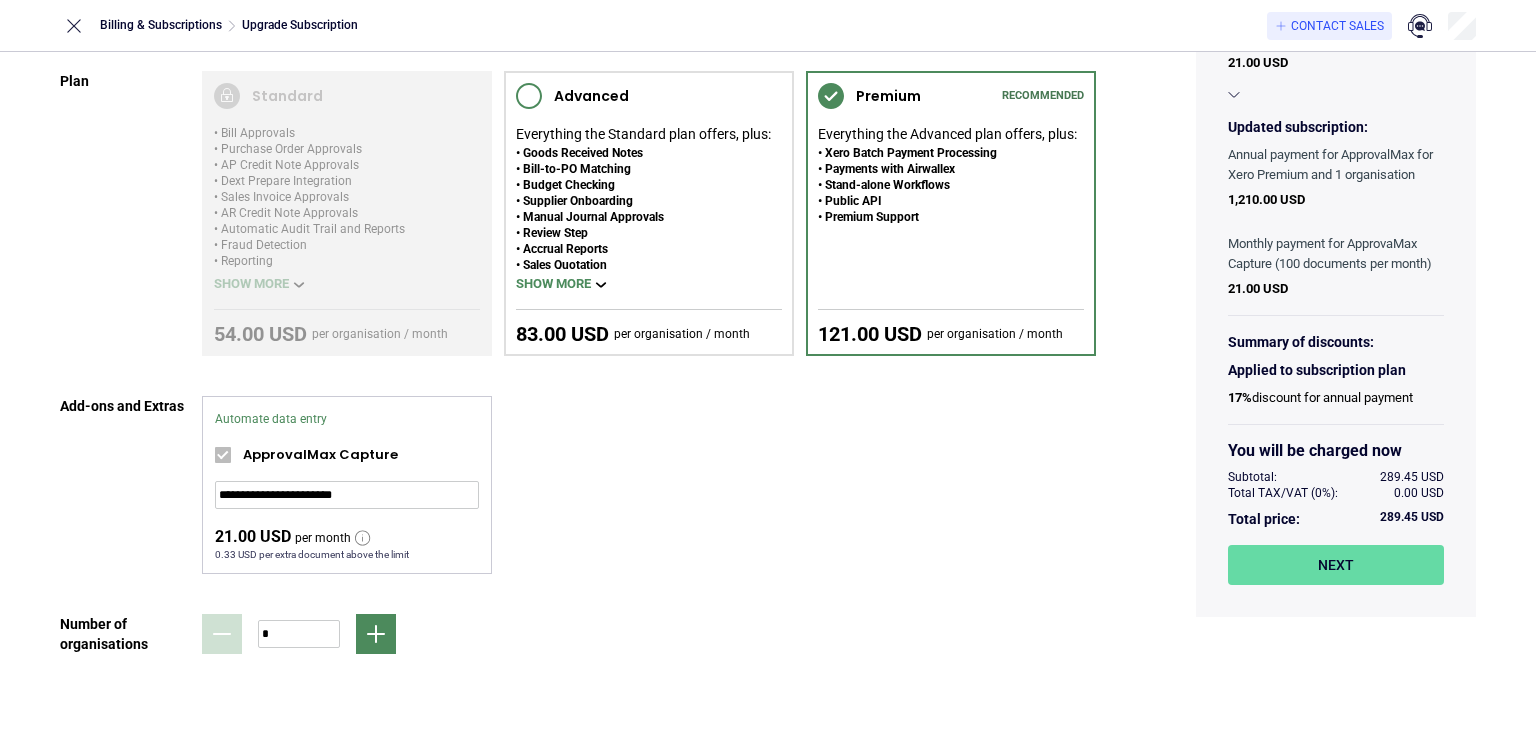 click on "**********" at bounding box center (649, 485) 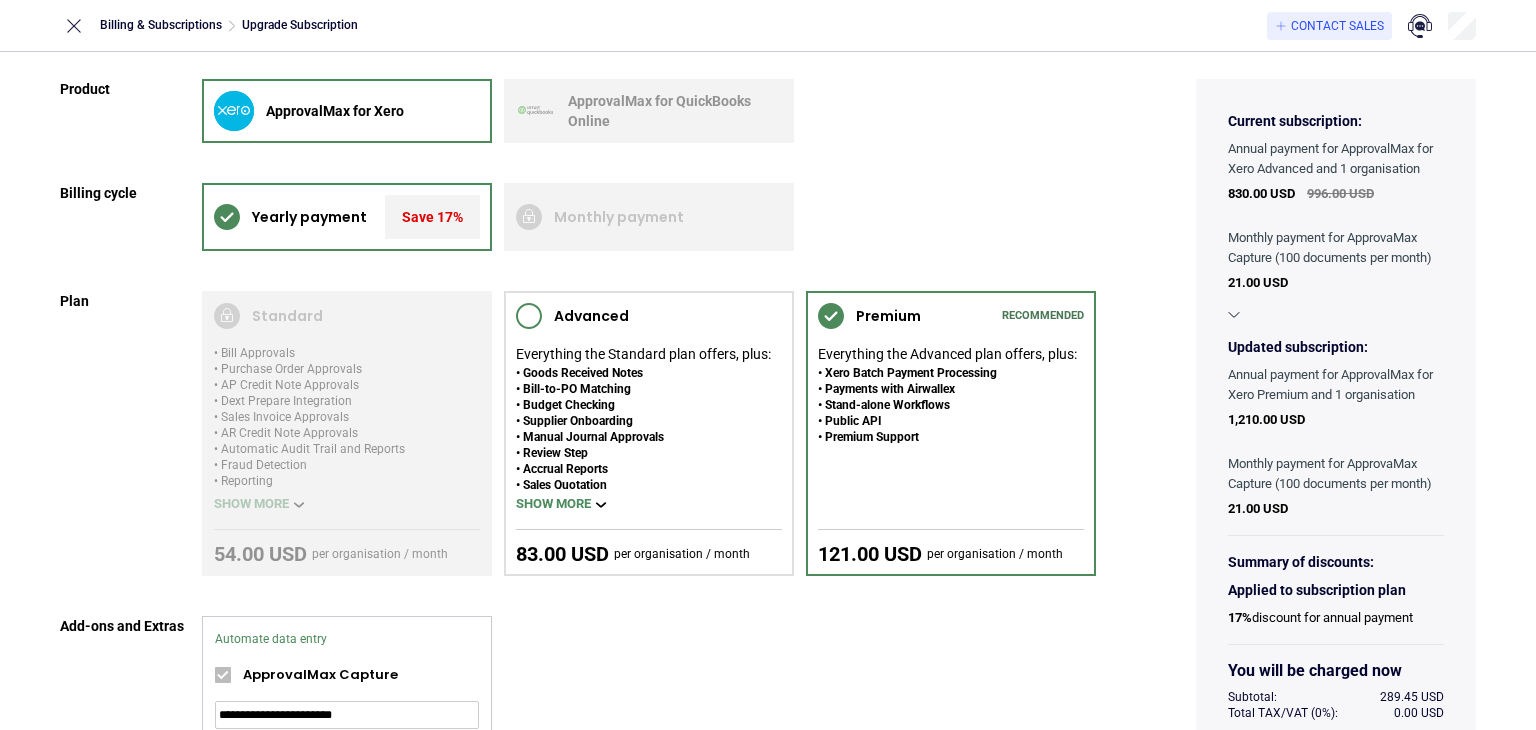 scroll, scrollTop: 0, scrollLeft: 0, axis: both 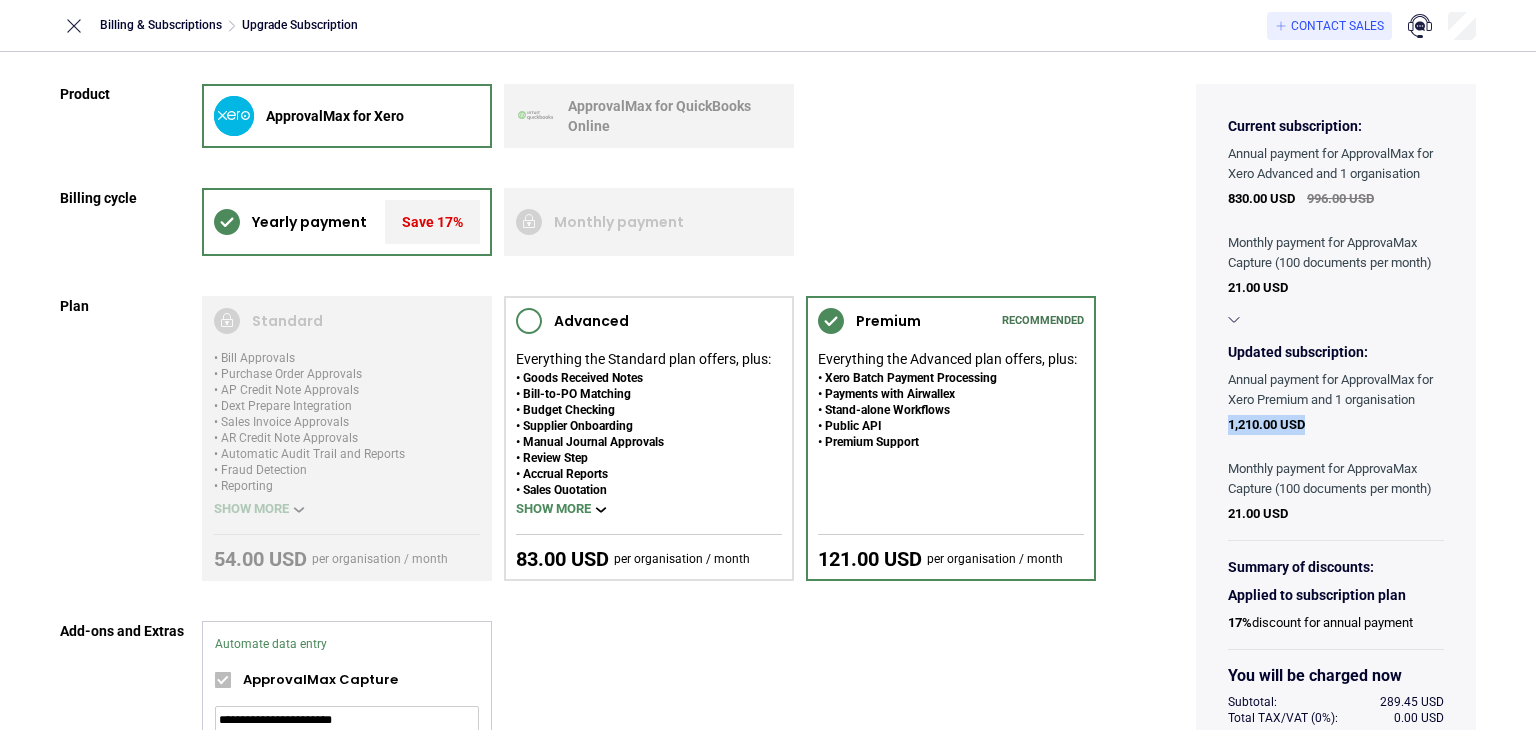 drag, startPoint x: 1220, startPoint y: 426, endPoint x: 1308, endPoint y: 427, distance: 88.005684 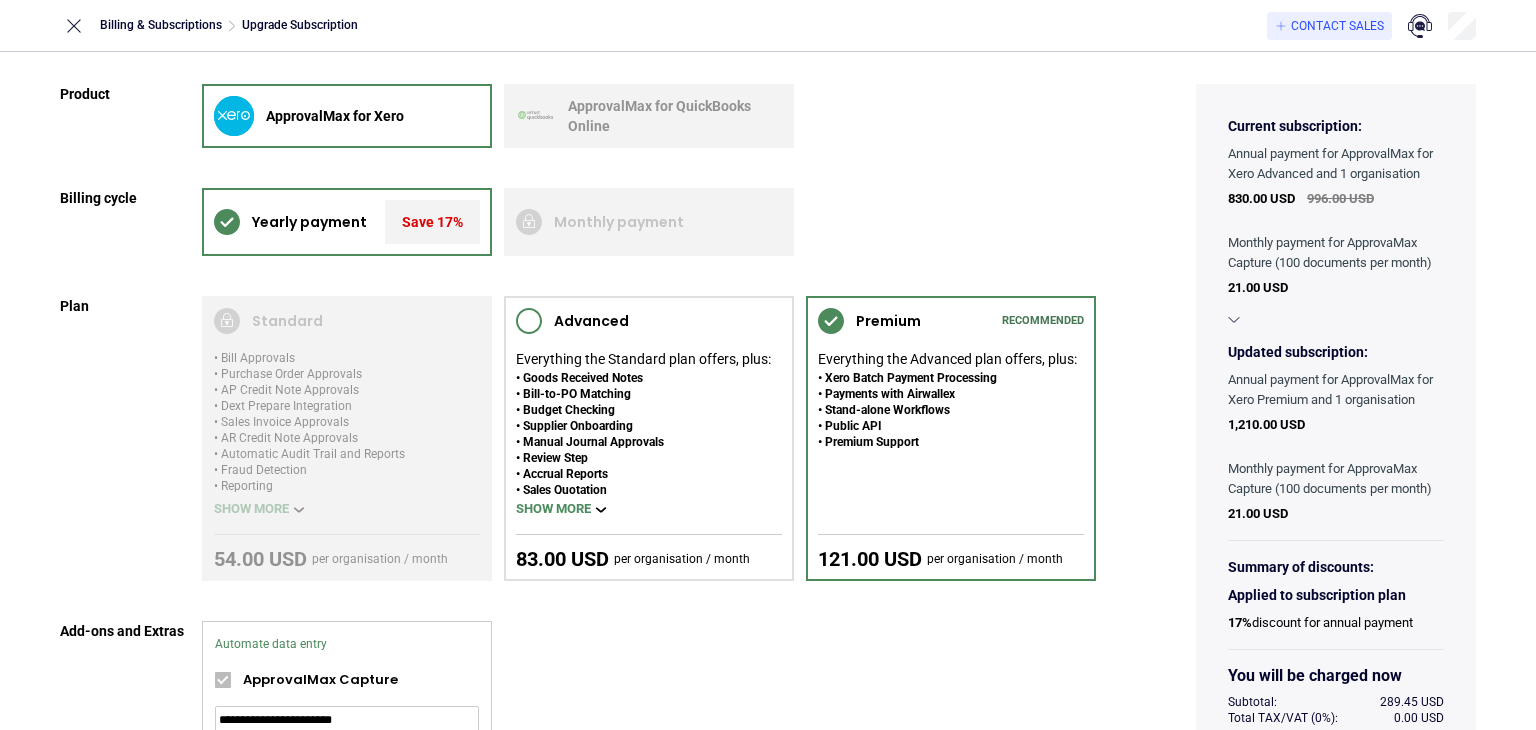 click 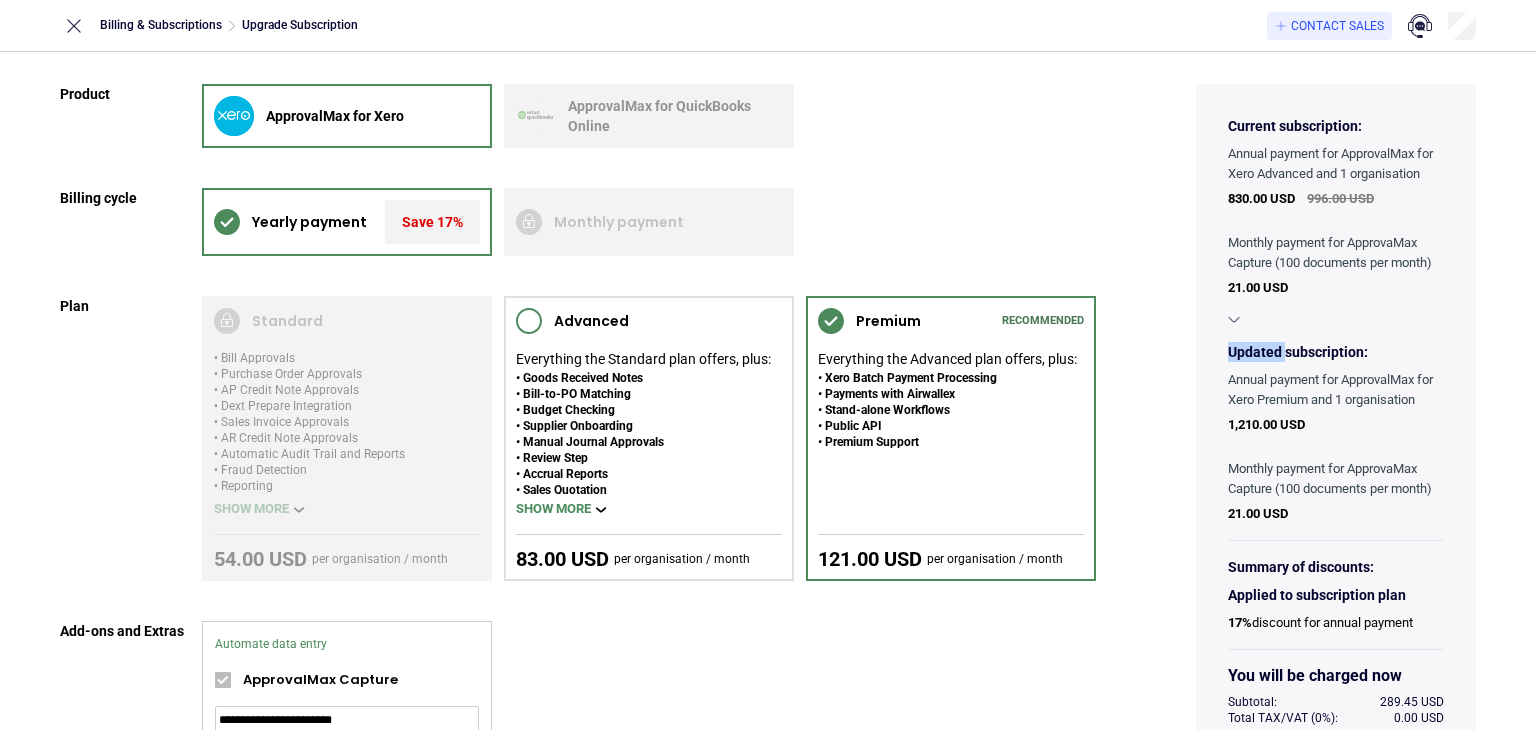 click 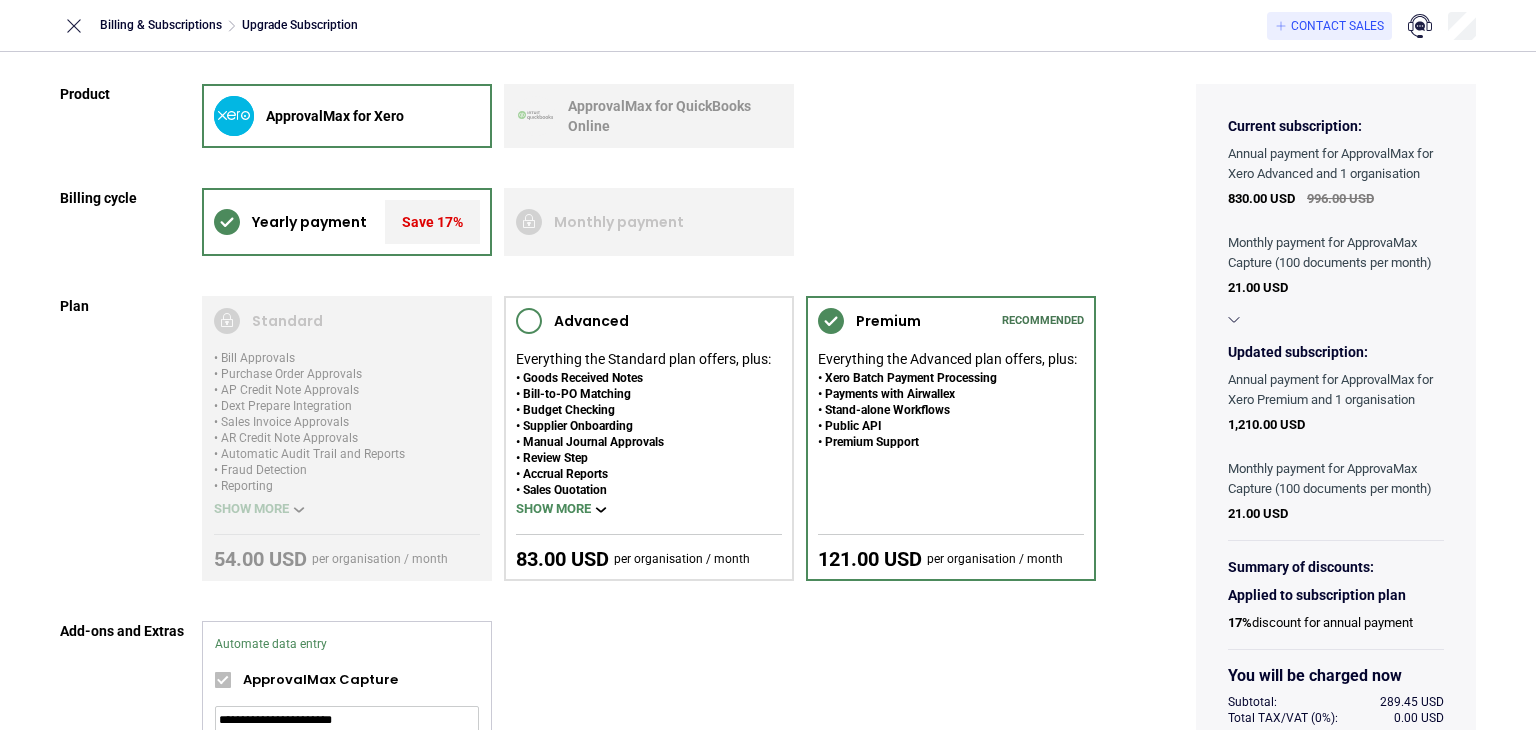 click 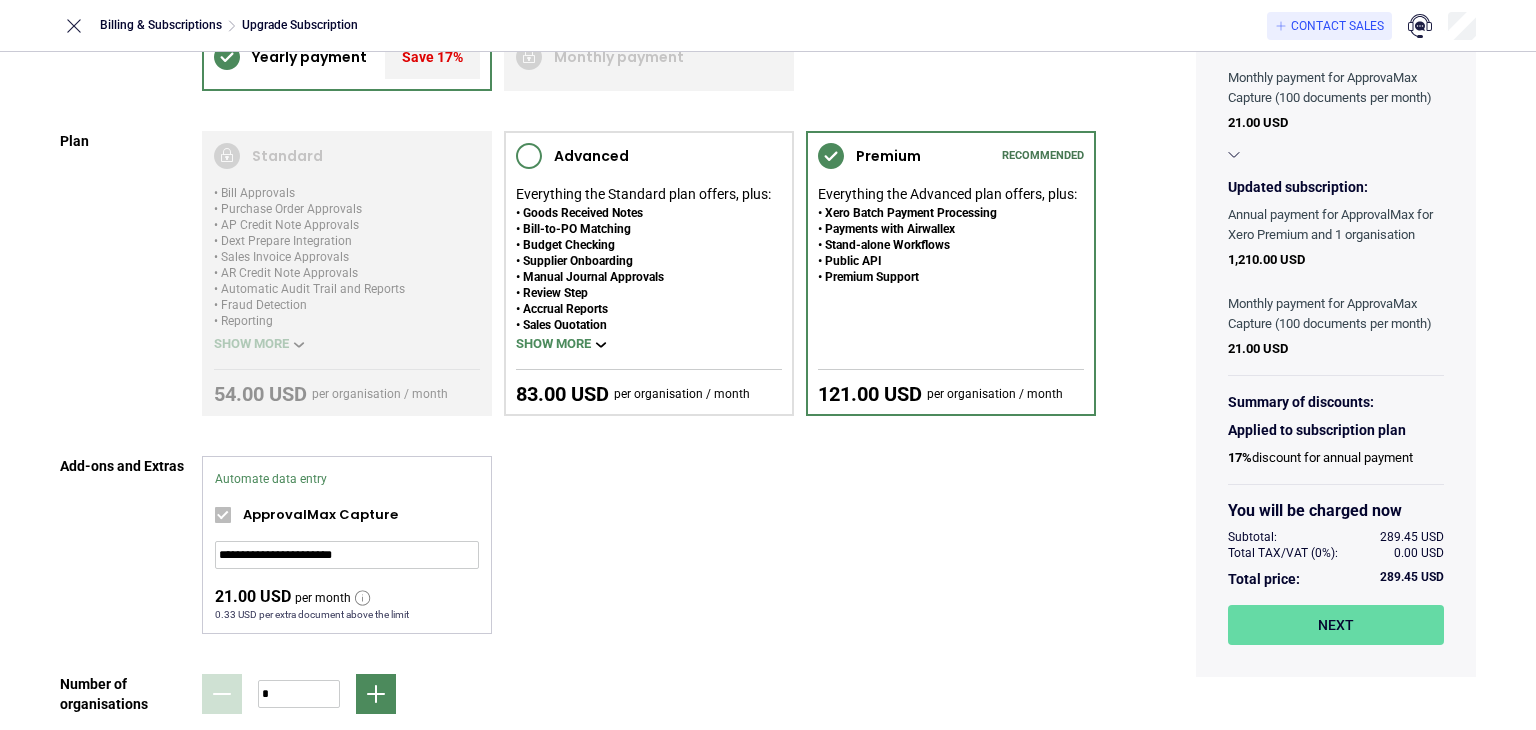 scroll, scrollTop: 200, scrollLeft: 0, axis: vertical 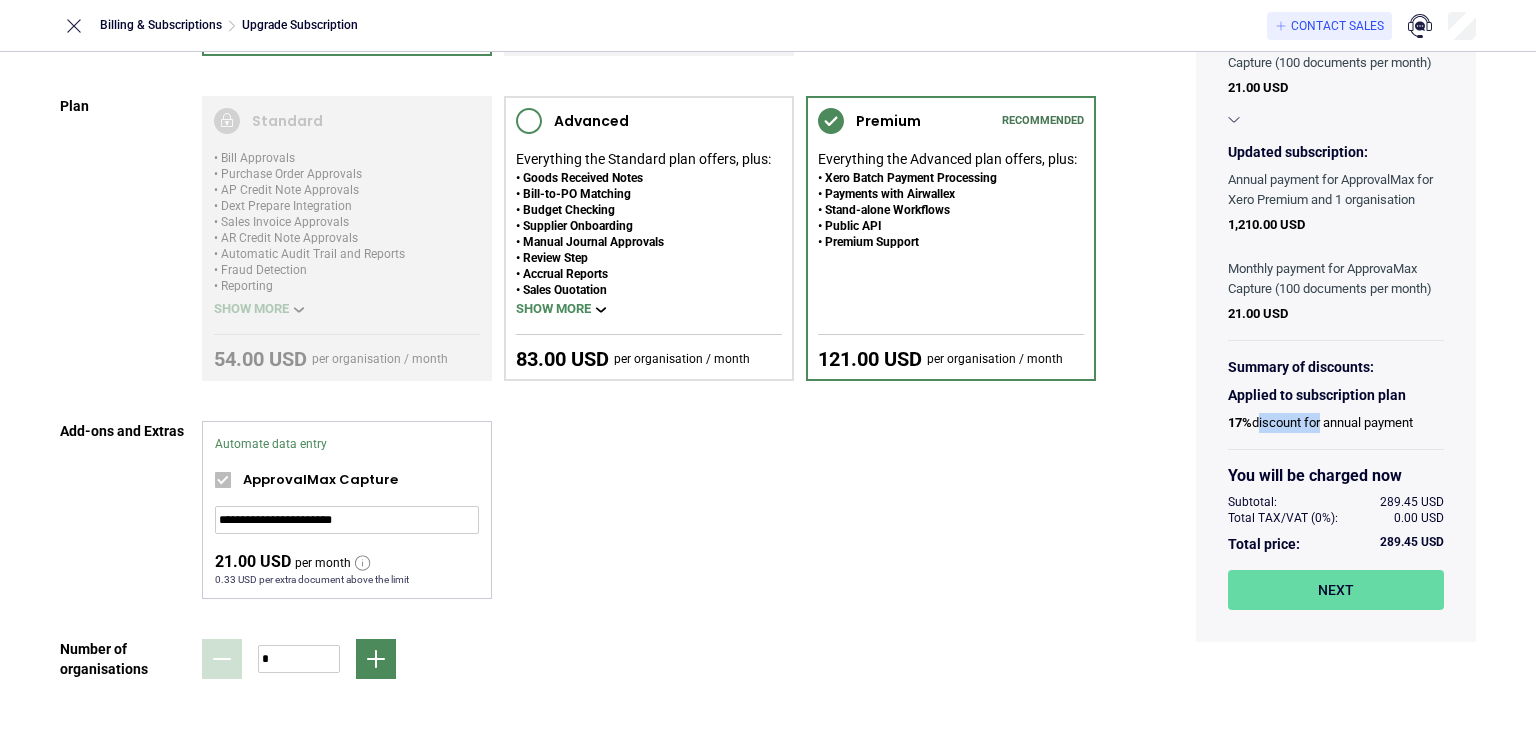 drag, startPoint x: 1249, startPoint y: 428, endPoint x: 1309, endPoint y: 430, distance: 60.033325 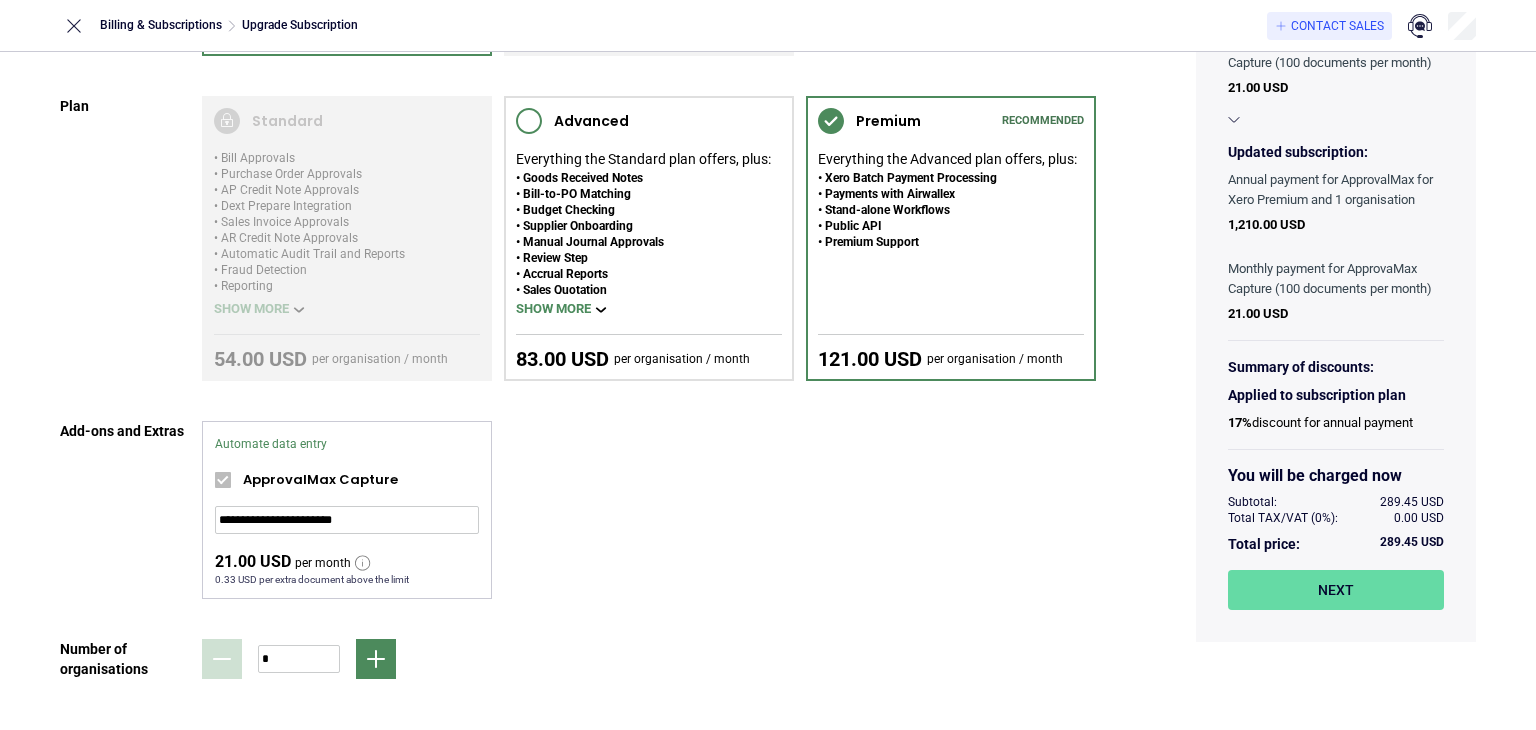 click on "Product ApprovalMax for Xero ApprovalMax for QuickBooks Online Billing cycle Yearly payment Save 17% Monthly payment Plan Standard Bill Approvals Purchase Order Approvals AP Credit Note Approvals Dext Prepare Integration Sales Invoice Approvals AR Credit Note Approvals Automatic Audit Trail and Reports Fraud Detection Reporting Mobile App Slack Integration Customer support Nudge Show more  54.00 USD per organisation / month Advanced Everything the Standard plan offers, plus: Goods Received Notes Bill-to-PO Matching Budget Checking Supplier Onboarding Manual Journal Approvals Review Step Accrual Reports Sales Quotation Client Onboarding Automated Approvals Hold Request on Approval Workflow Version History Request Version History Editing on Approval Group of Accounts Show more  83.00 USD per organisation / month Premium Recommended Everything the Advanced plan offers, plus: Xero Batch Payment Processing Payments with Airwallex Stand-alone Workflows Public API Premium Support 121.00 USD per organisation / month" at bounding box center (768, 301) 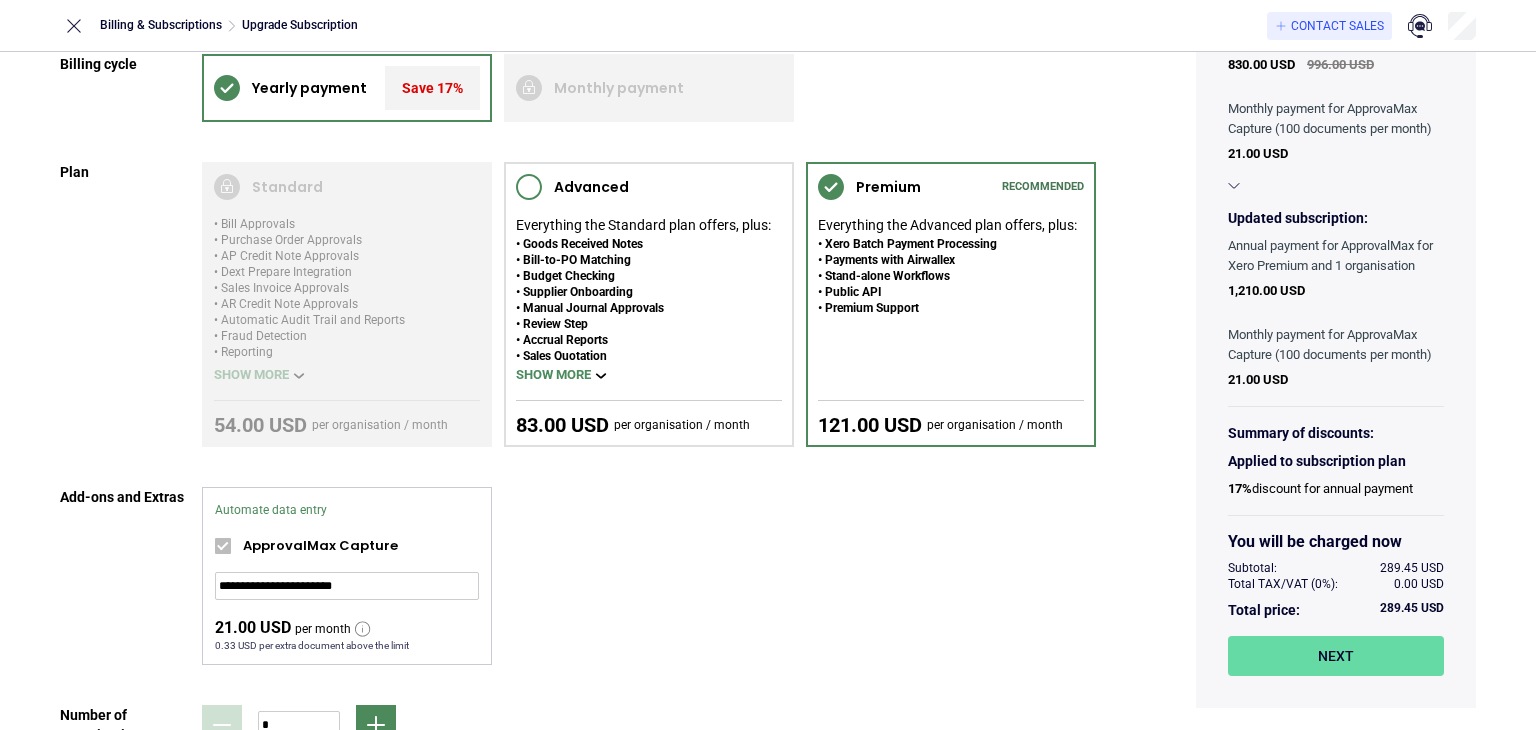 scroll, scrollTop: 100, scrollLeft: 0, axis: vertical 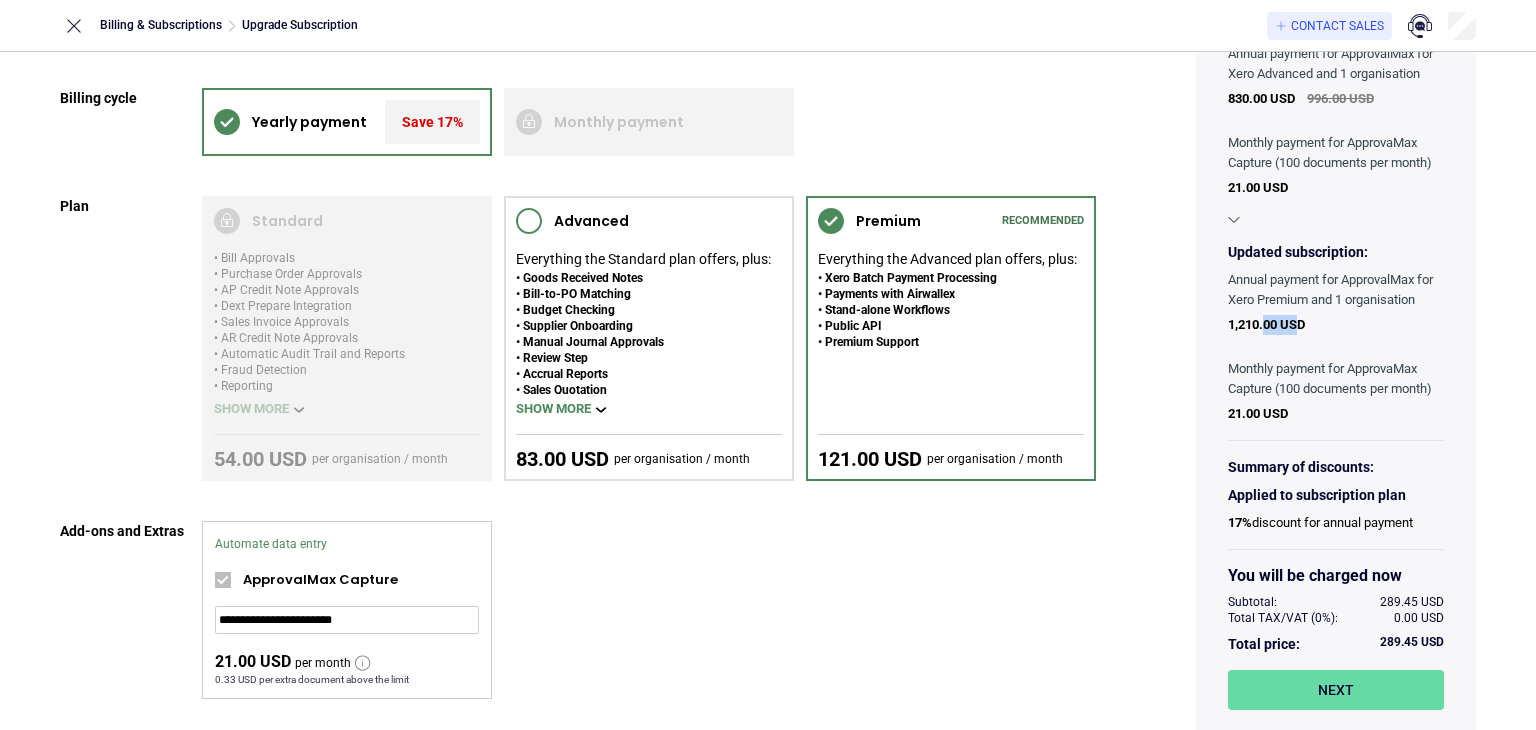 drag, startPoint x: 1260, startPoint y: 331, endPoint x: 1293, endPoint y: 329, distance: 33.06055 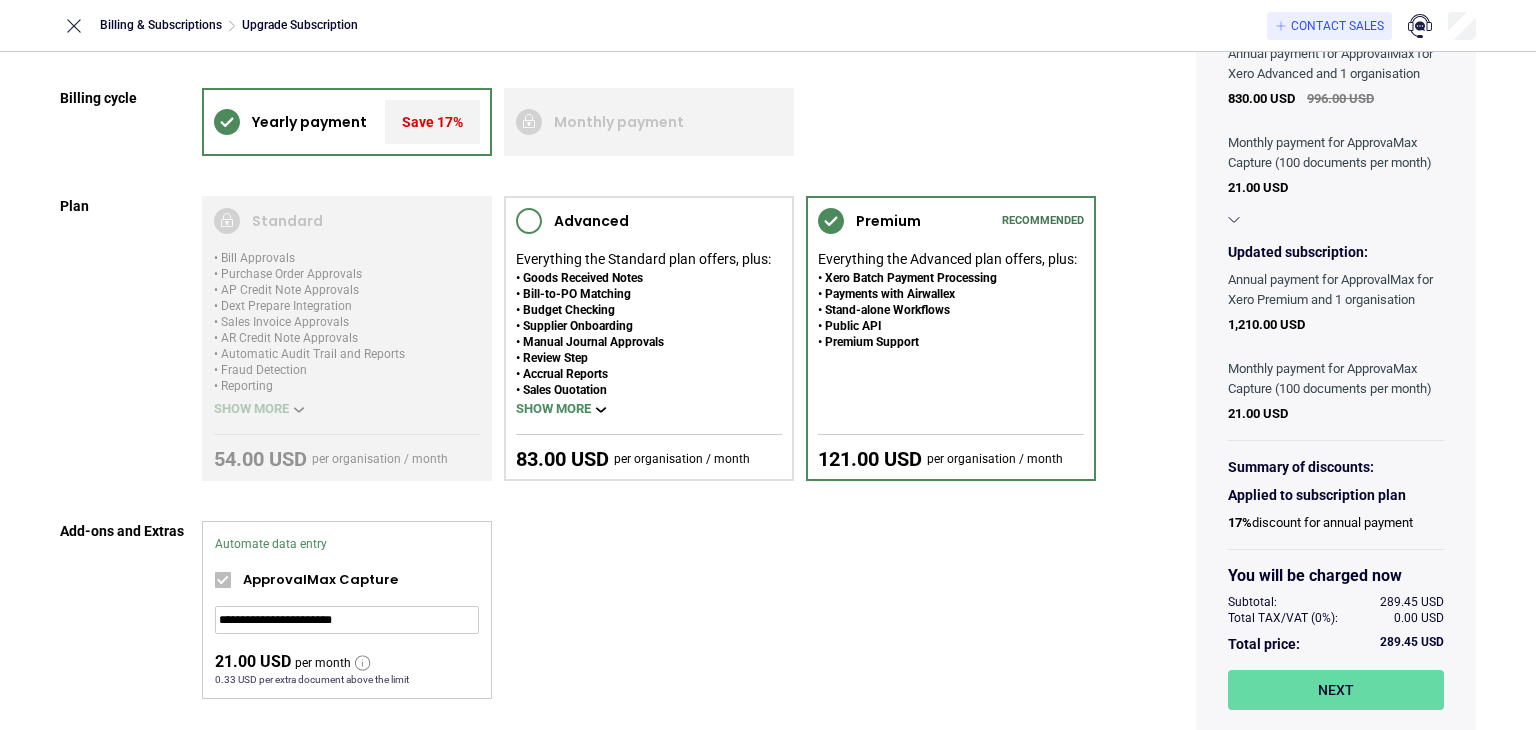 click on "1,210.00 USD" at bounding box center (1336, 322) 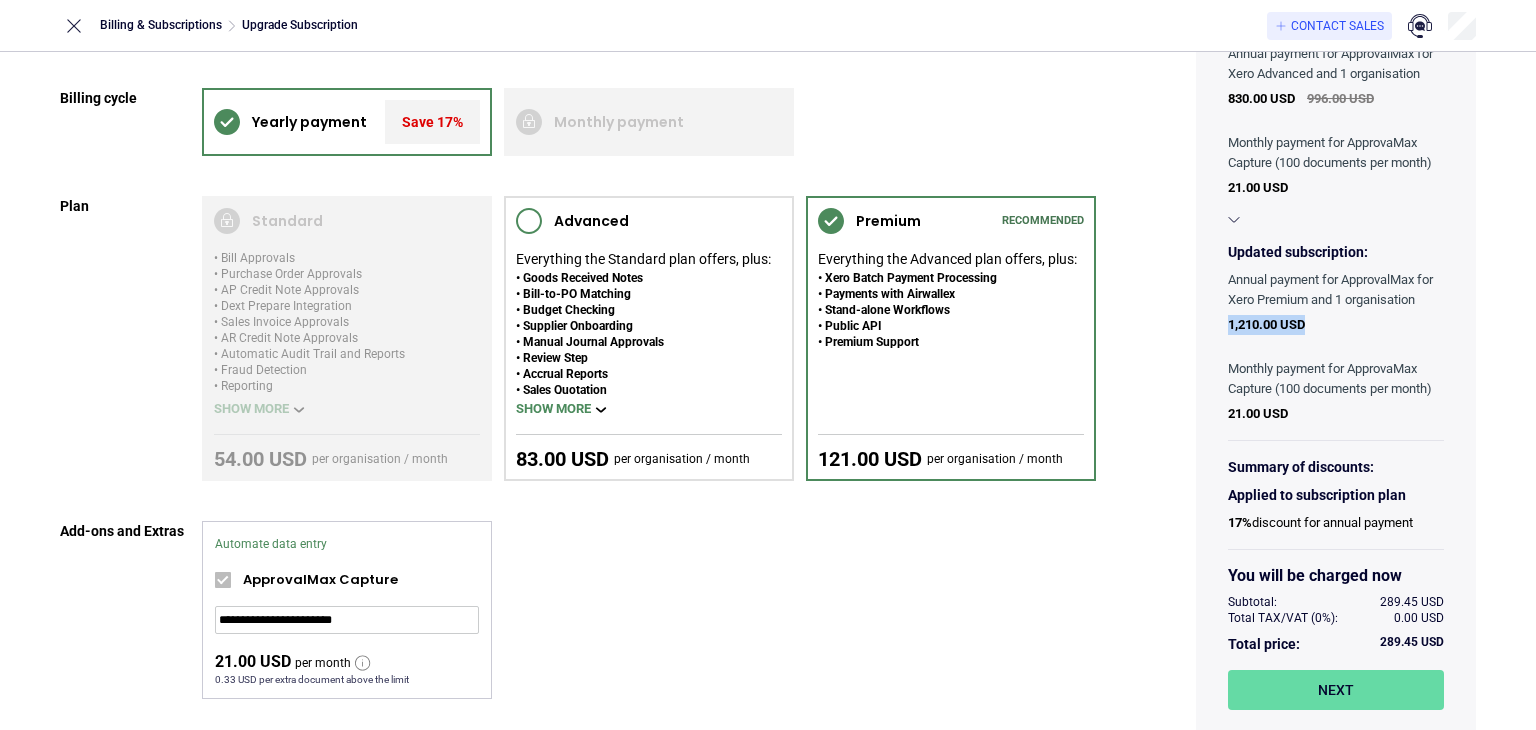 drag, startPoint x: 1380, startPoint y: 327, endPoint x: 1222, endPoint y: 330, distance: 158.02847 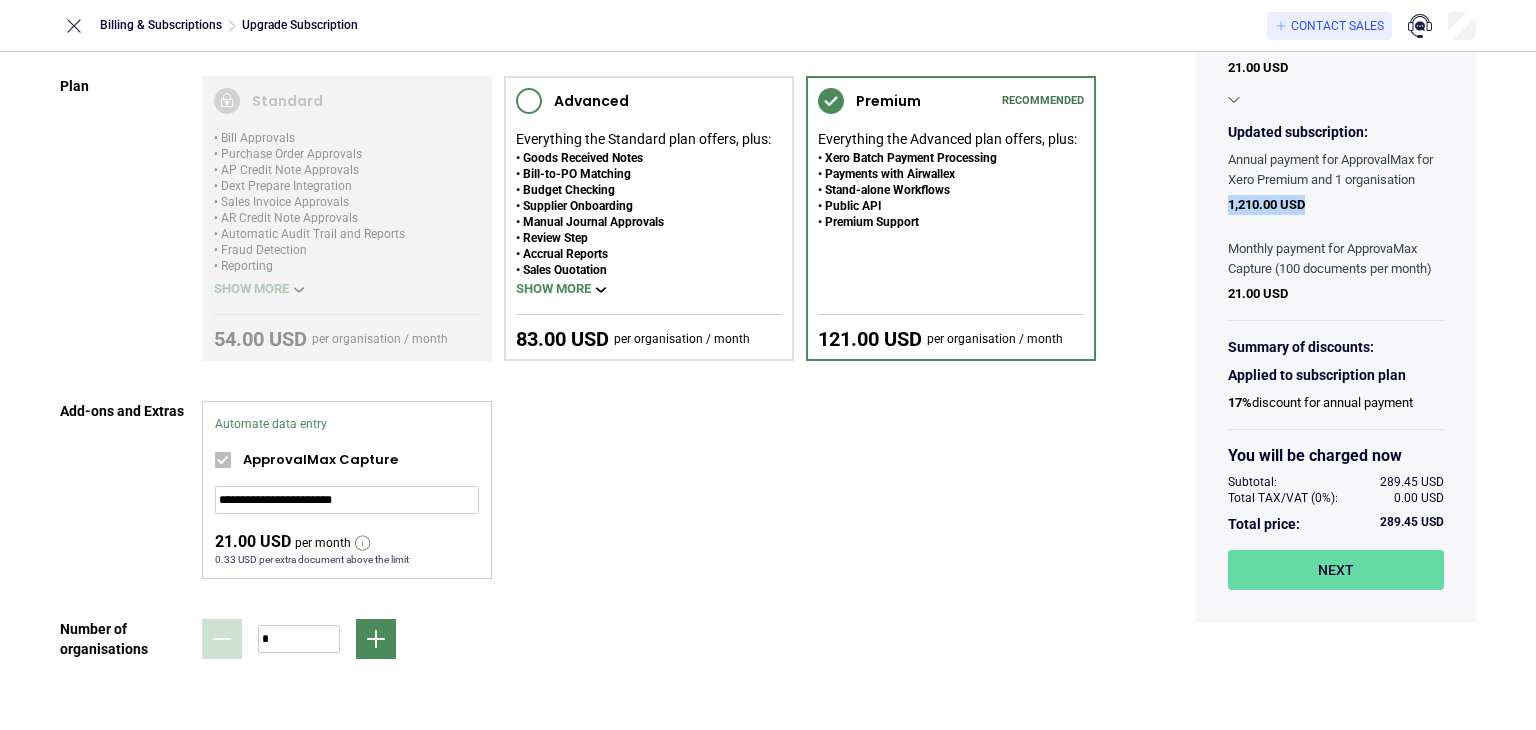 scroll, scrollTop: 225, scrollLeft: 0, axis: vertical 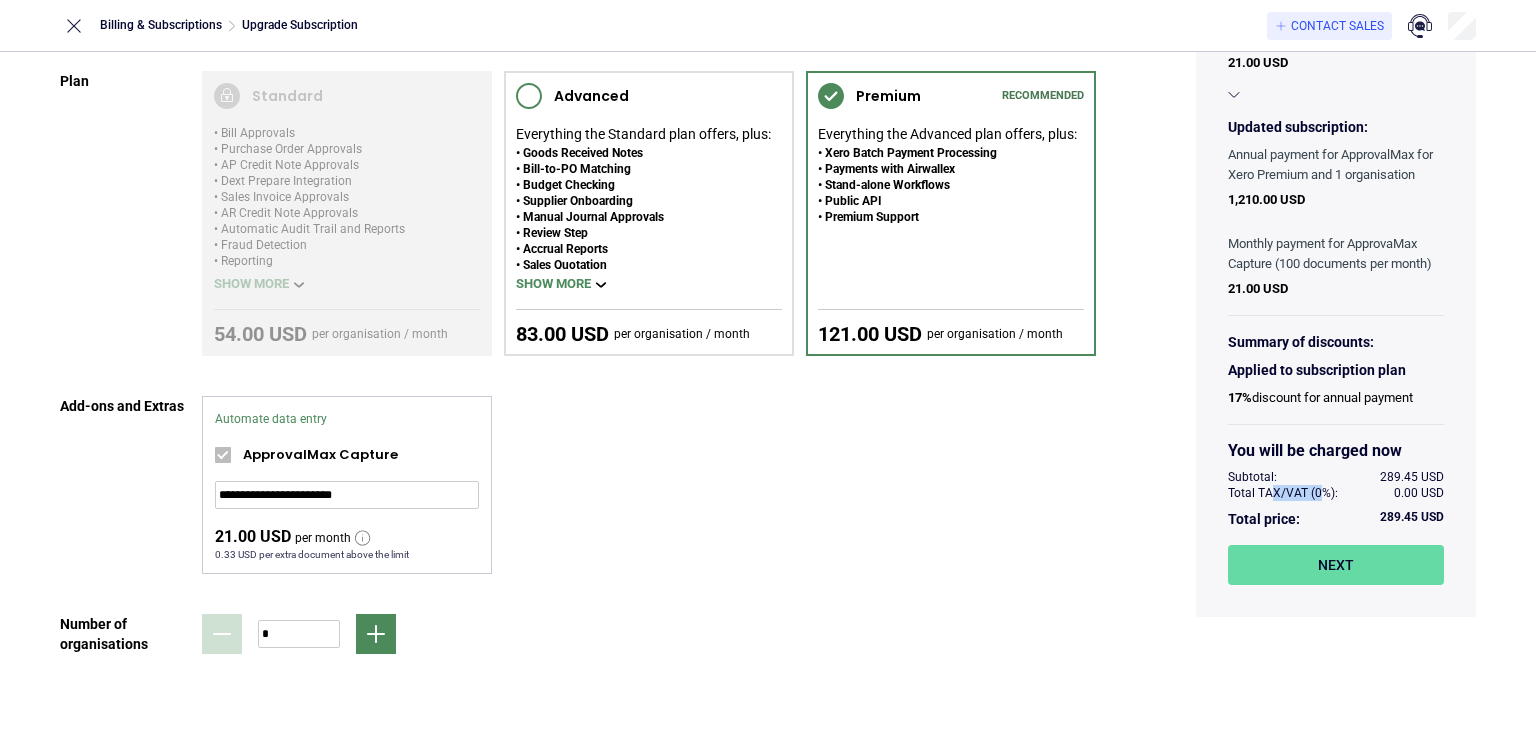 drag, startPoint x: 1262, startPoint y: 502, endPoint x: 1313, endPoint y: 499, distance: 51.088158 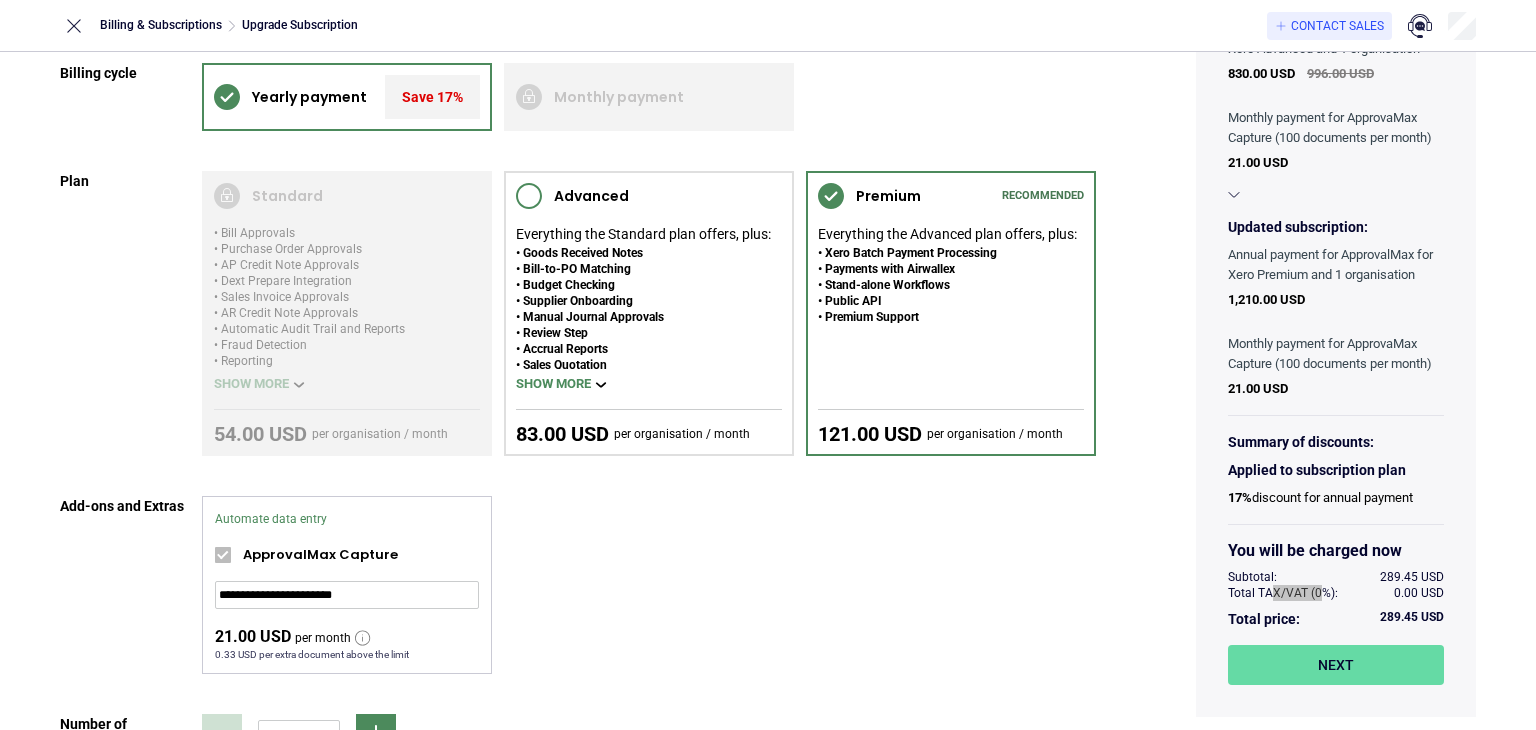 scroll, scrollTop: 25, scrollLeft: 0, axis: vertical 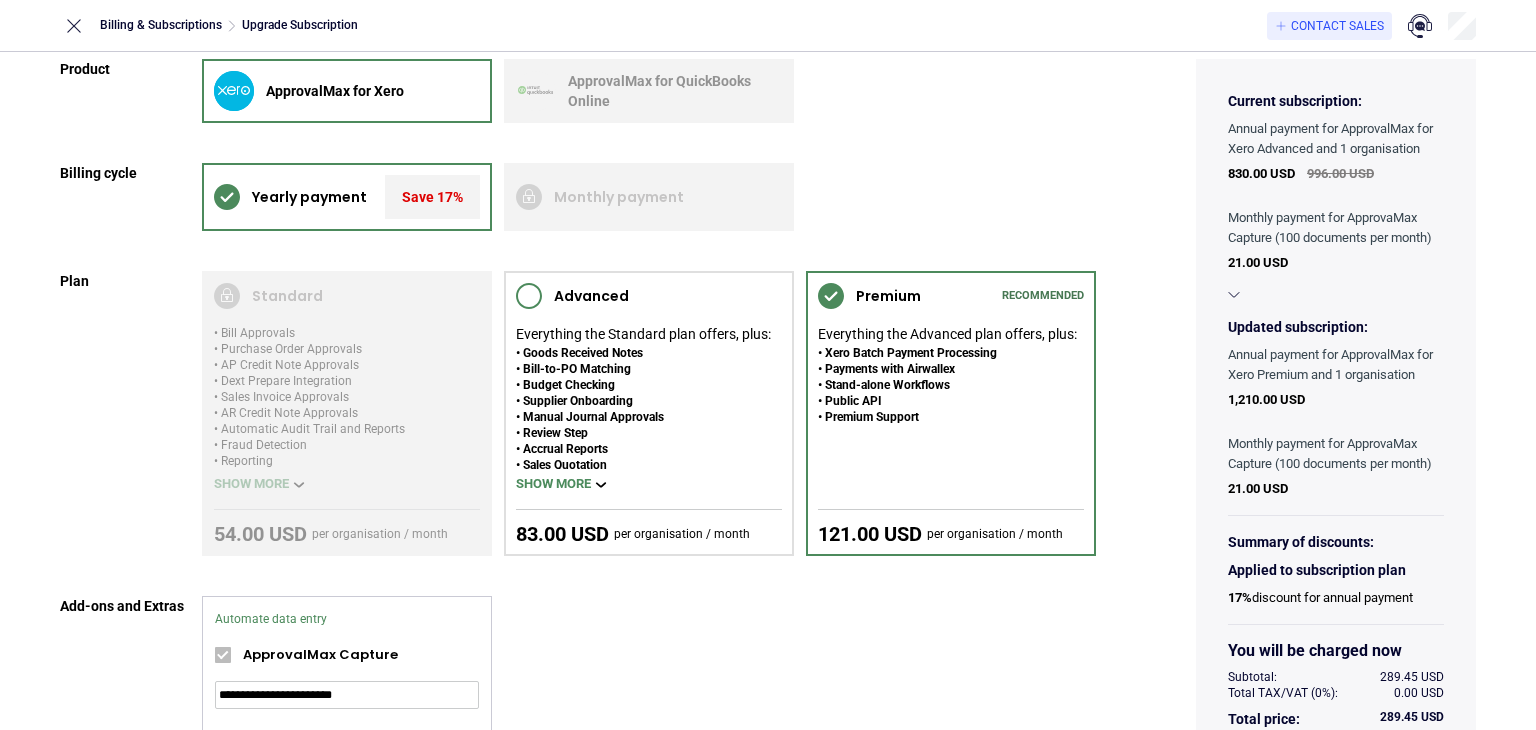 click on "Applied to subscription plan" at bounding box center (1336, 570) 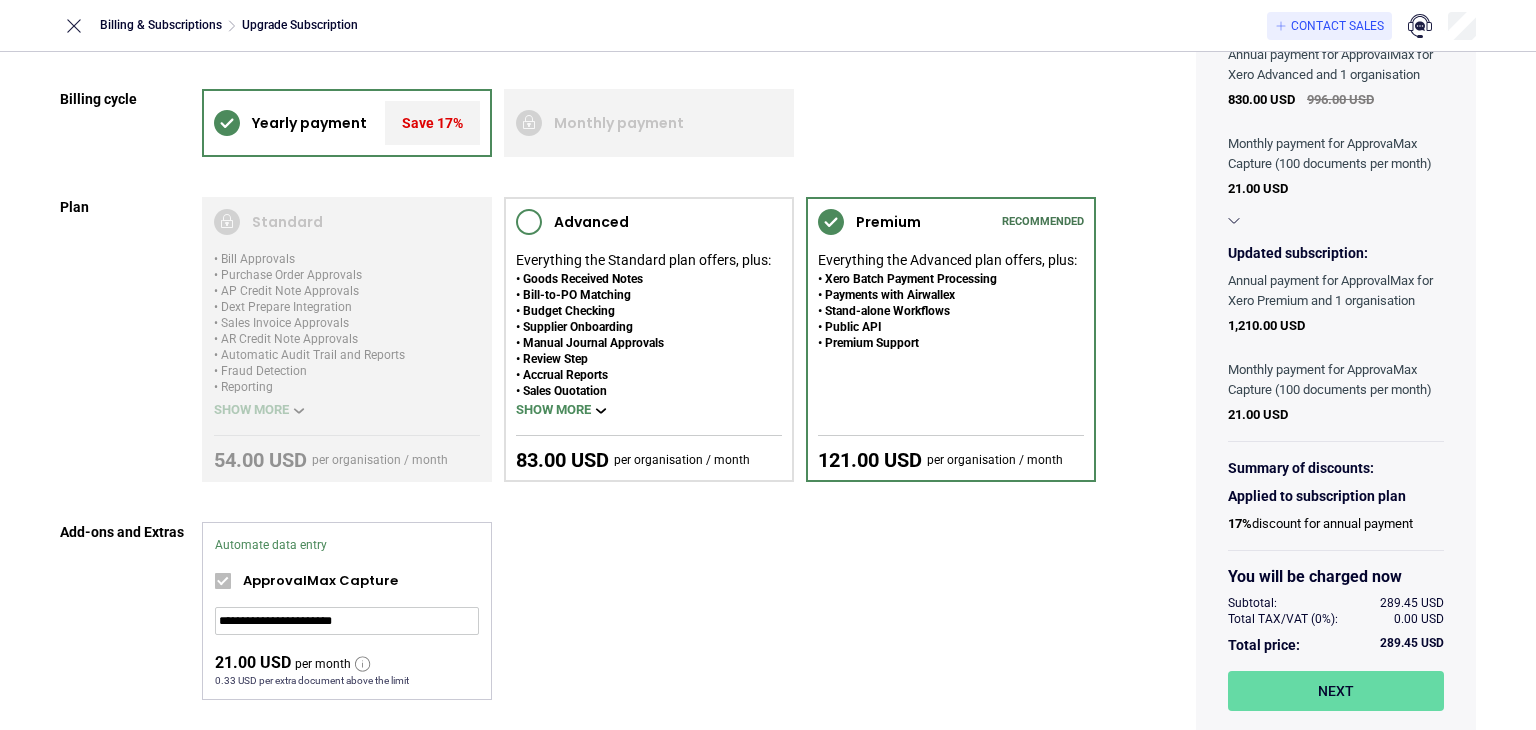 scroll, scrollTop: 100, scrollLeft: 0, axis: vertical 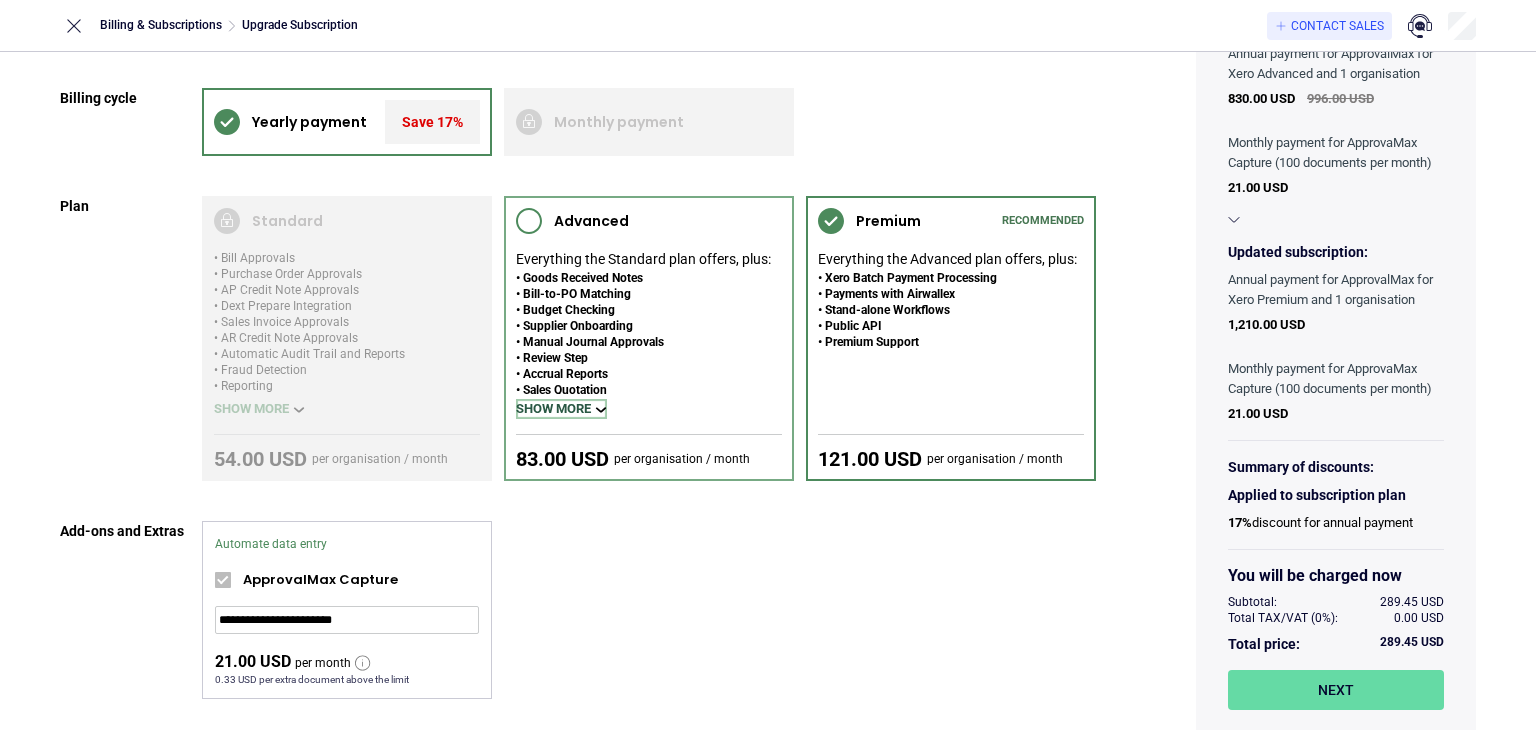click on "Show more" at bounding box center [561, 409] 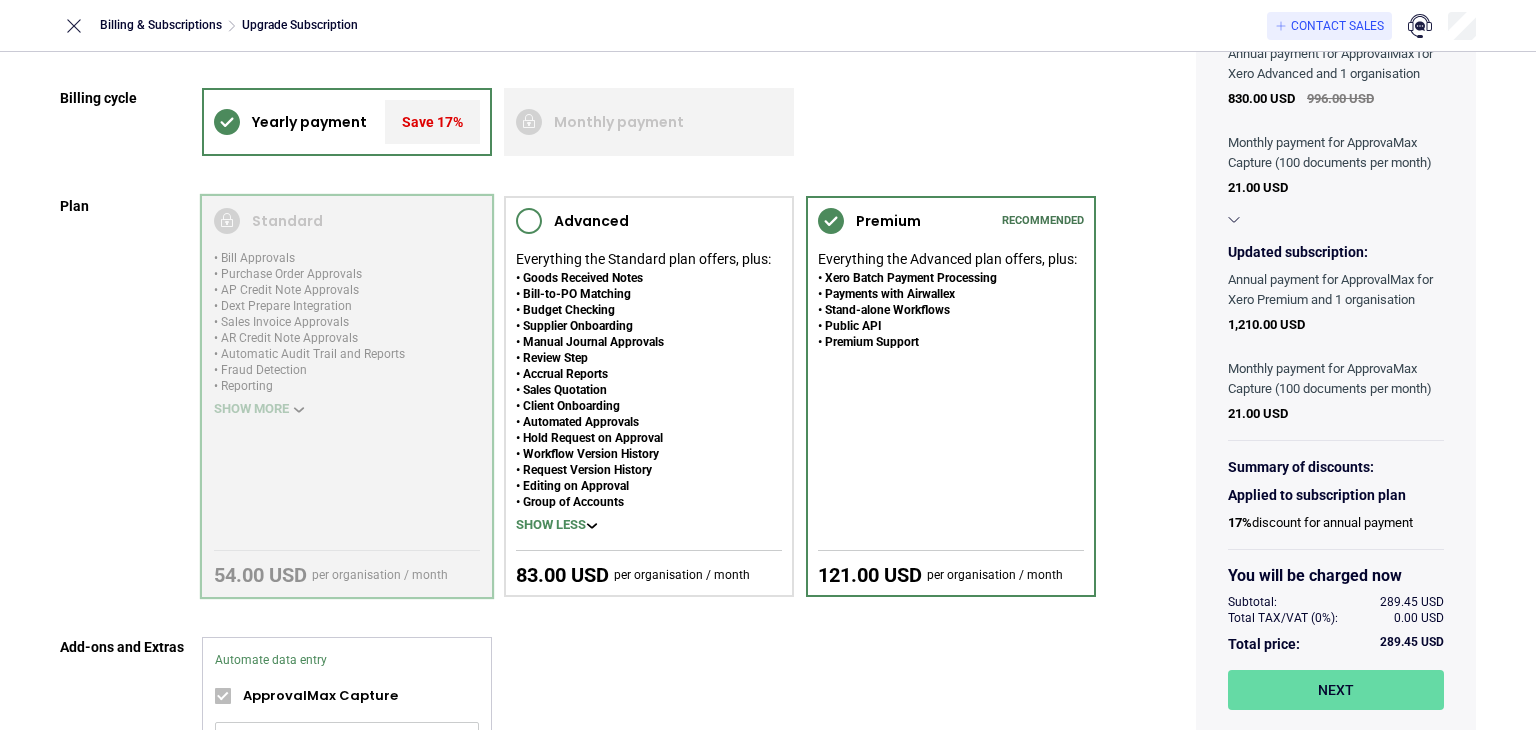 click at bounding box center (347, 396) 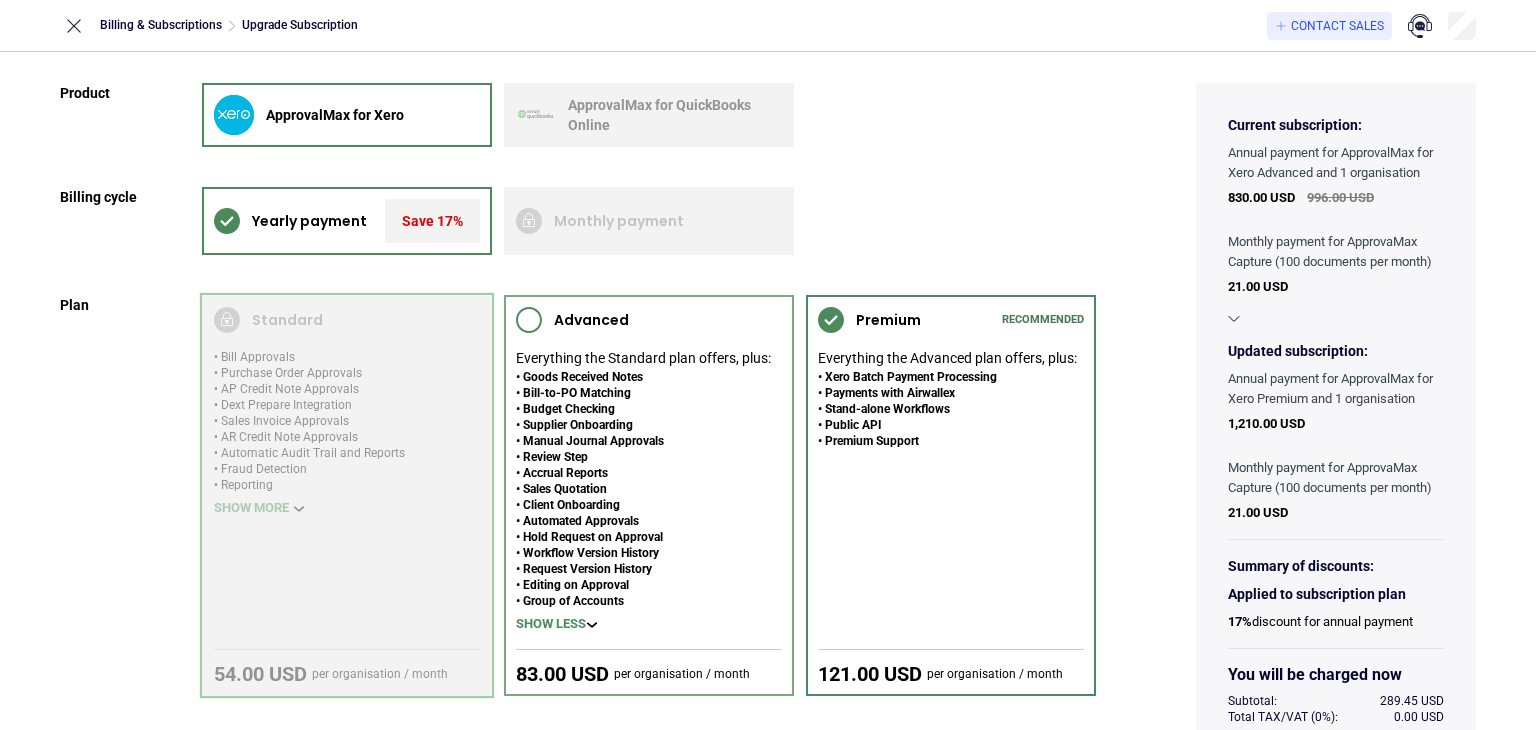 scroll, scrollTop: 0, scrollLeft: 0, axis: both 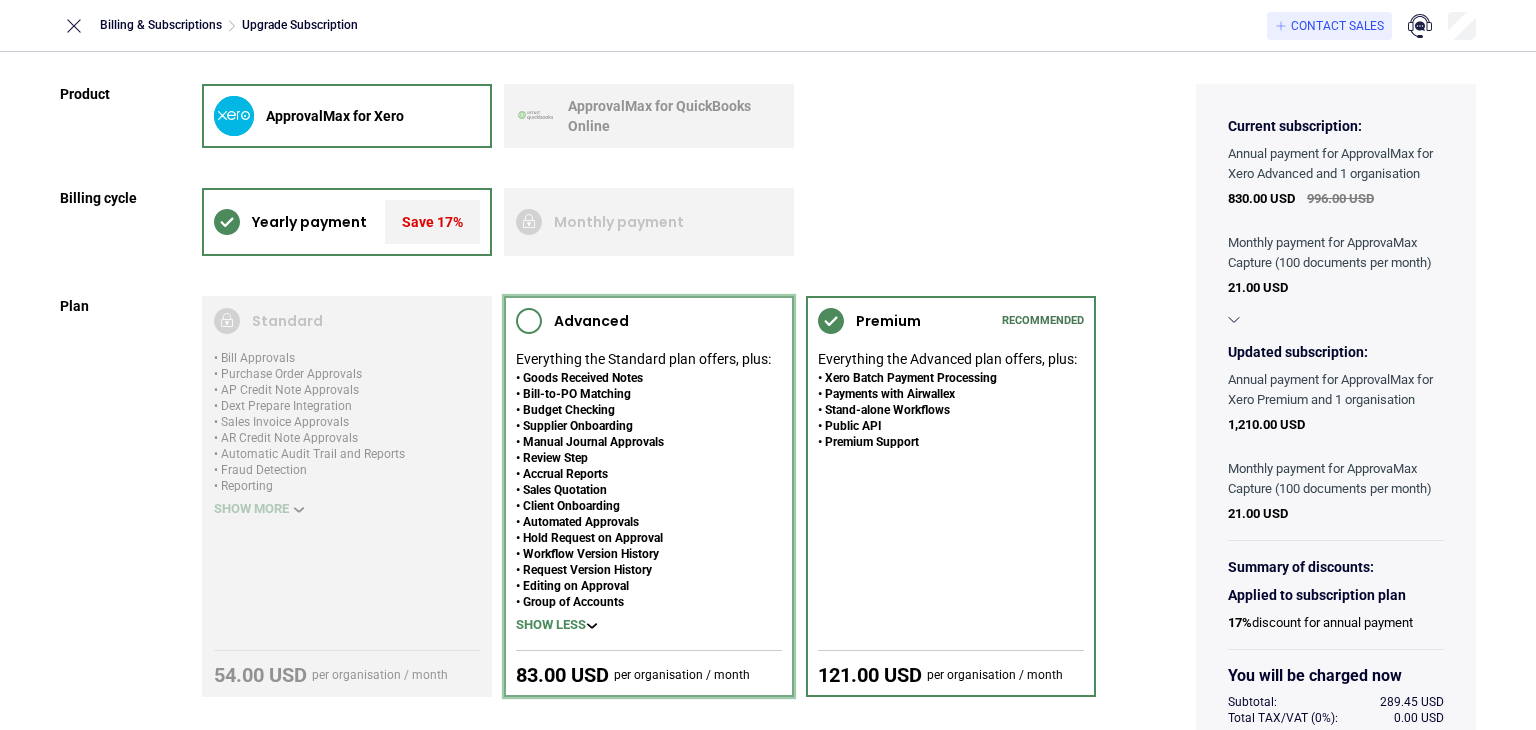 click 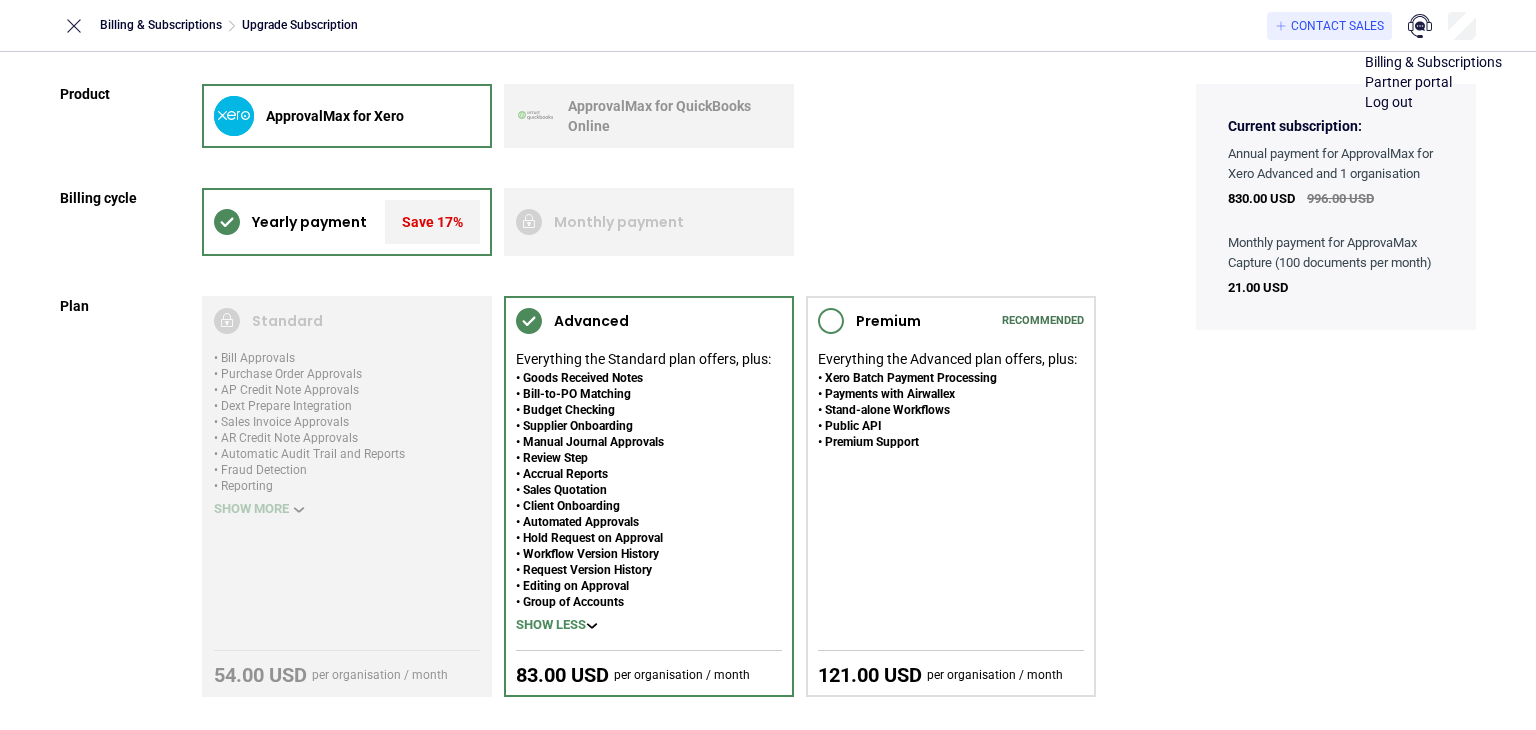 click on "ApprovalMax for Xero ApprovalMax for QuickBooks Online" at bounding box center (649, 116) 